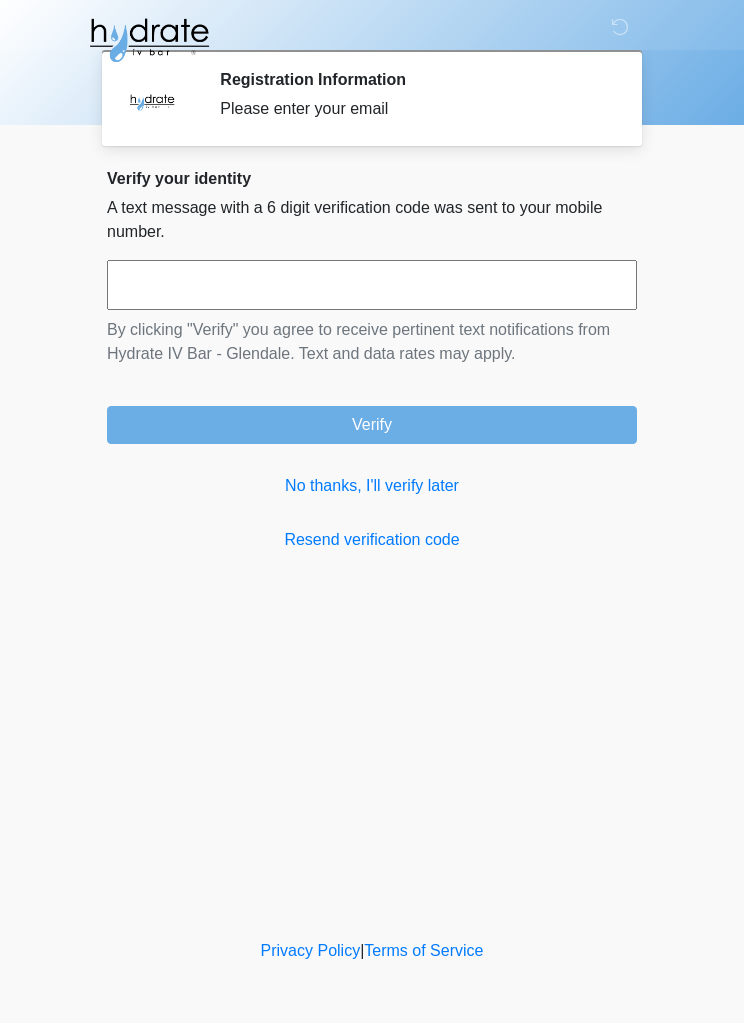 scroll, scrollTop: 0, scrollLeft: 0, axis: both 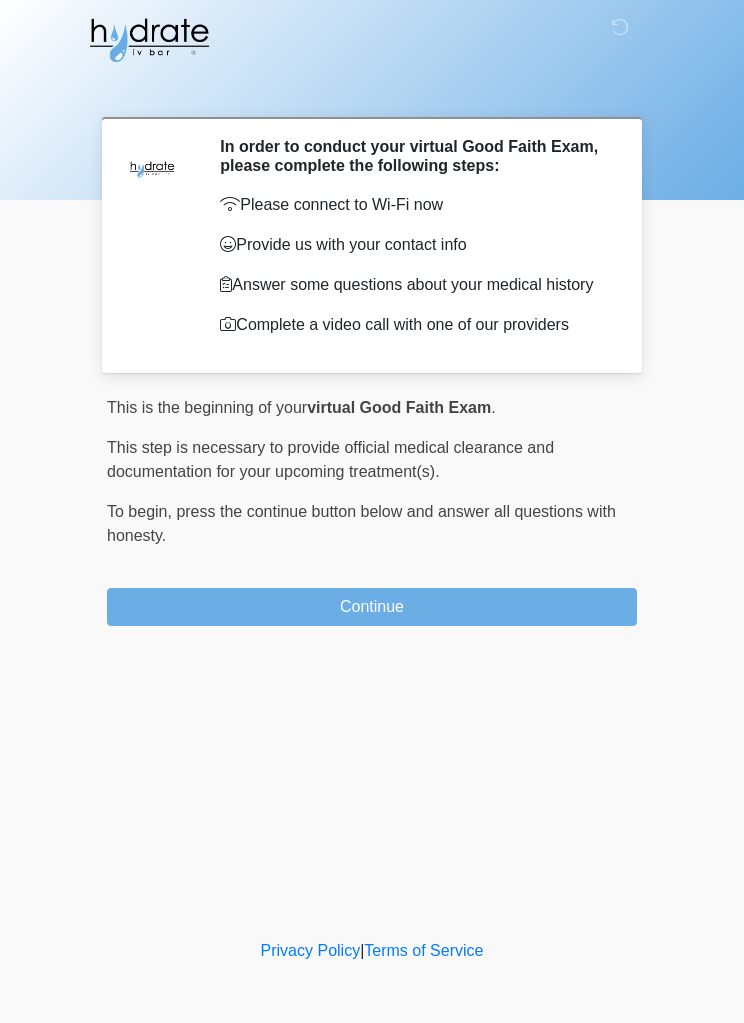 click on "Continue" at bounding box center [372, 607] 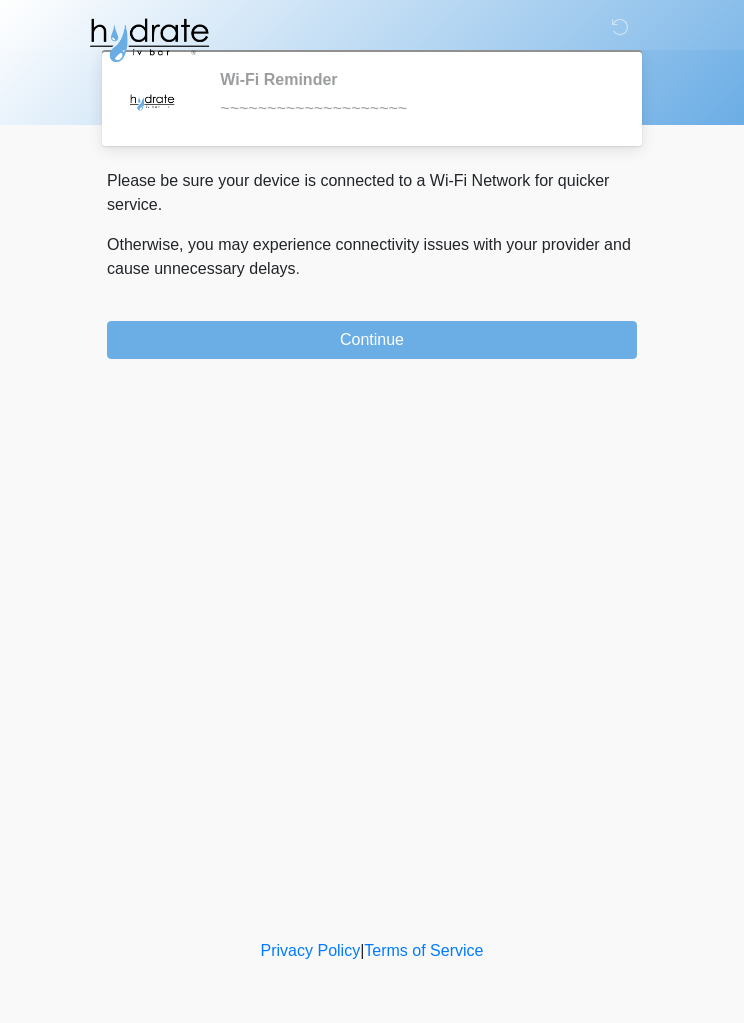 click on "Continue" at bounding box center [372, 340] 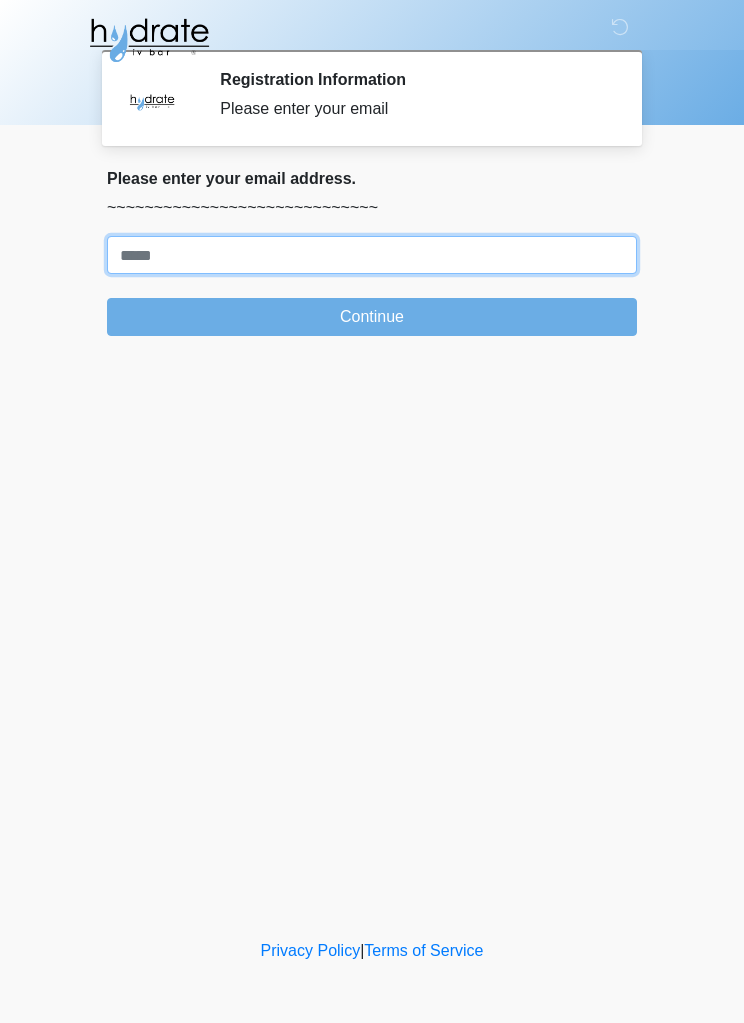 click on "Where should we email your treatment plan?" at bounding box center [372, 255] 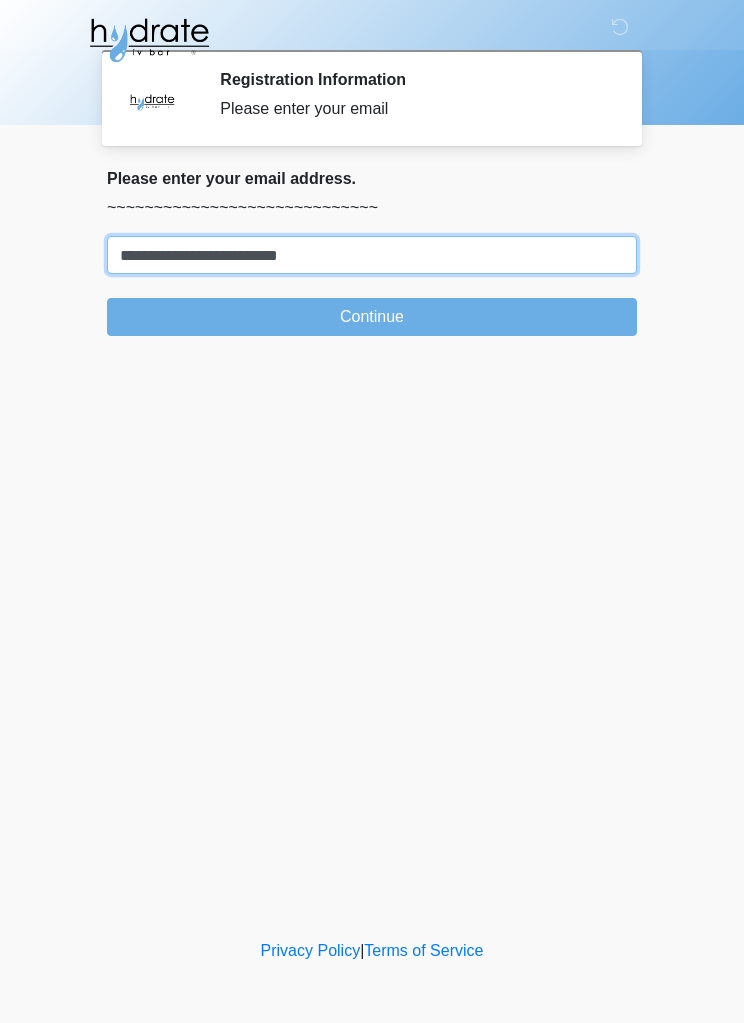 type on "**********" 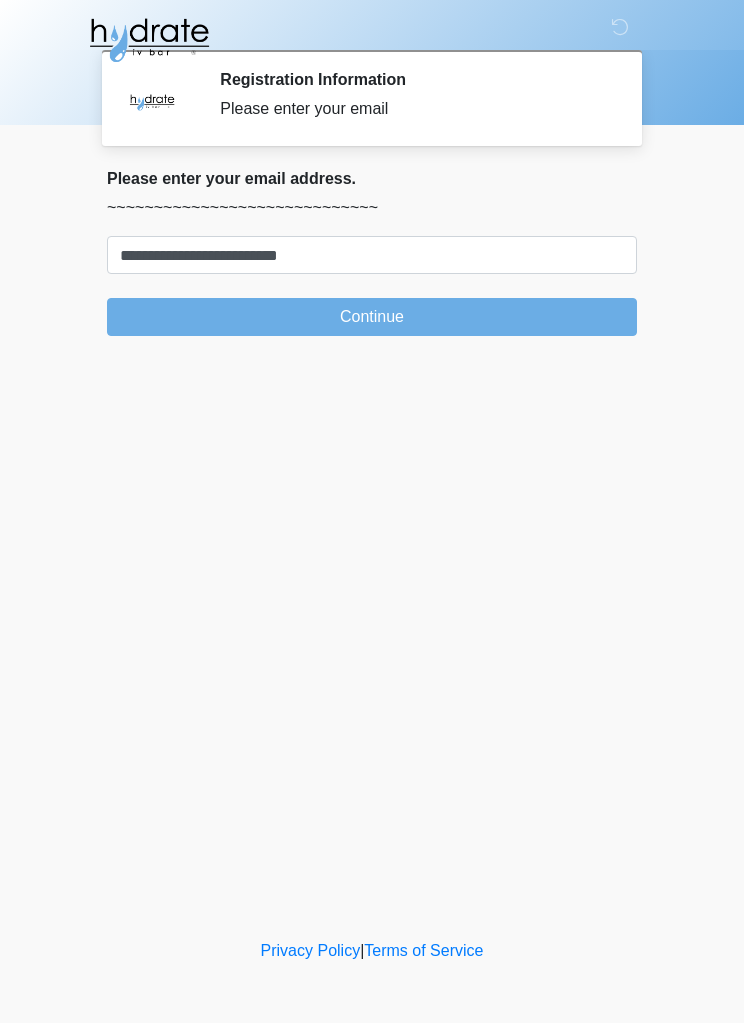 click on "Continue" at bounding box center (372, 317) 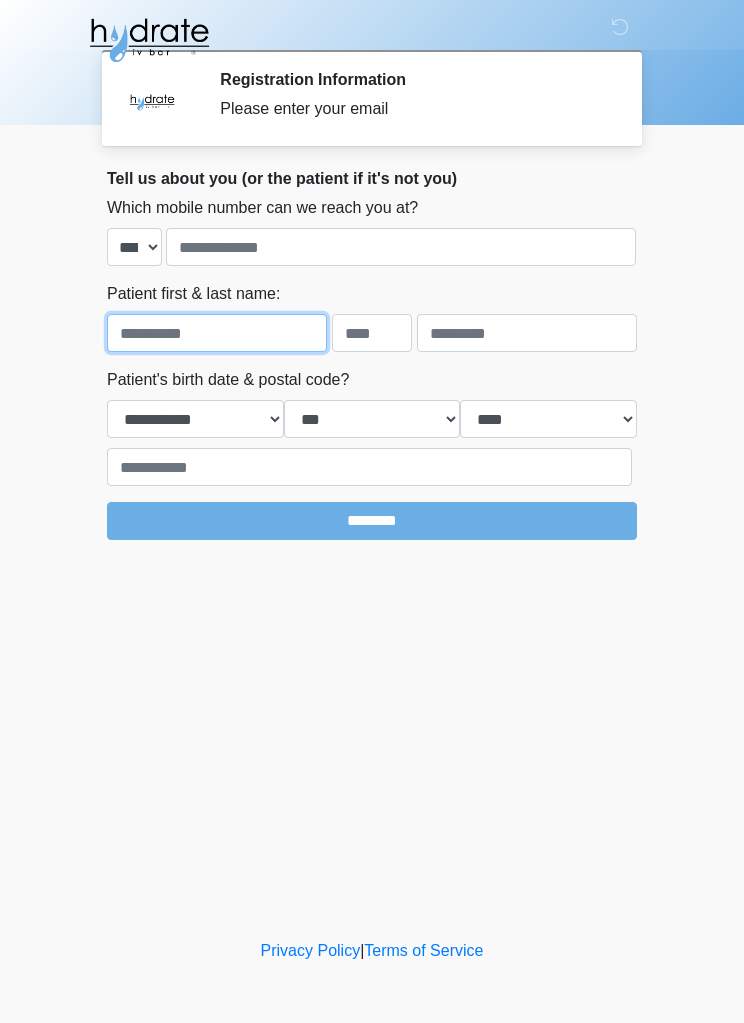 click at bounding box center (217, 333) 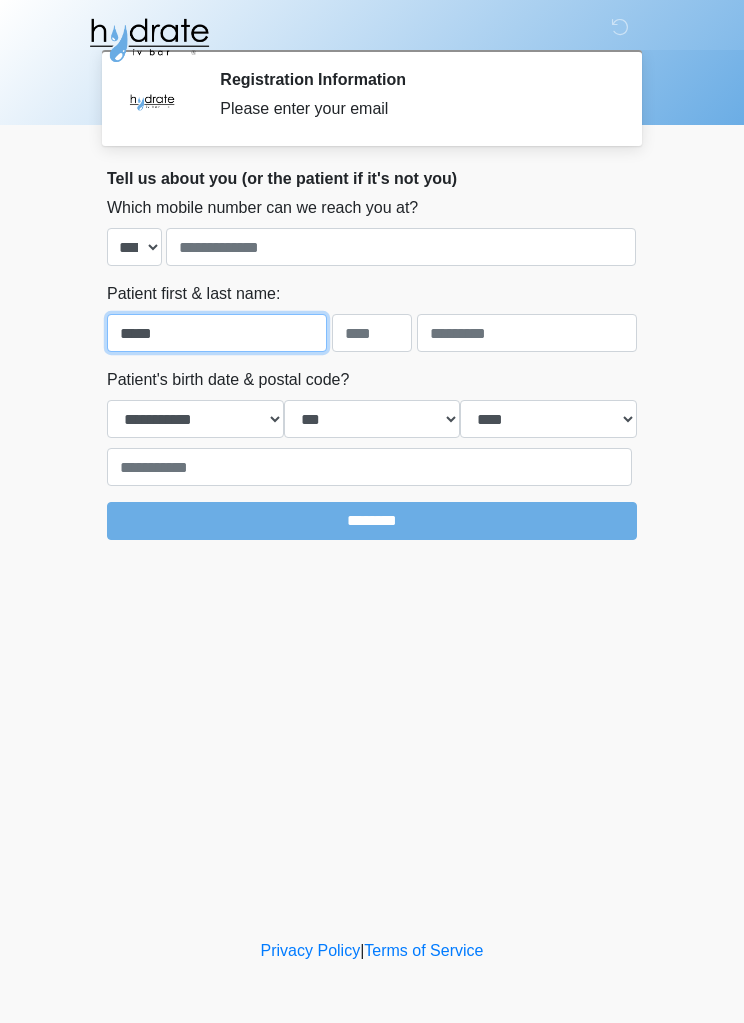 type on "*****" 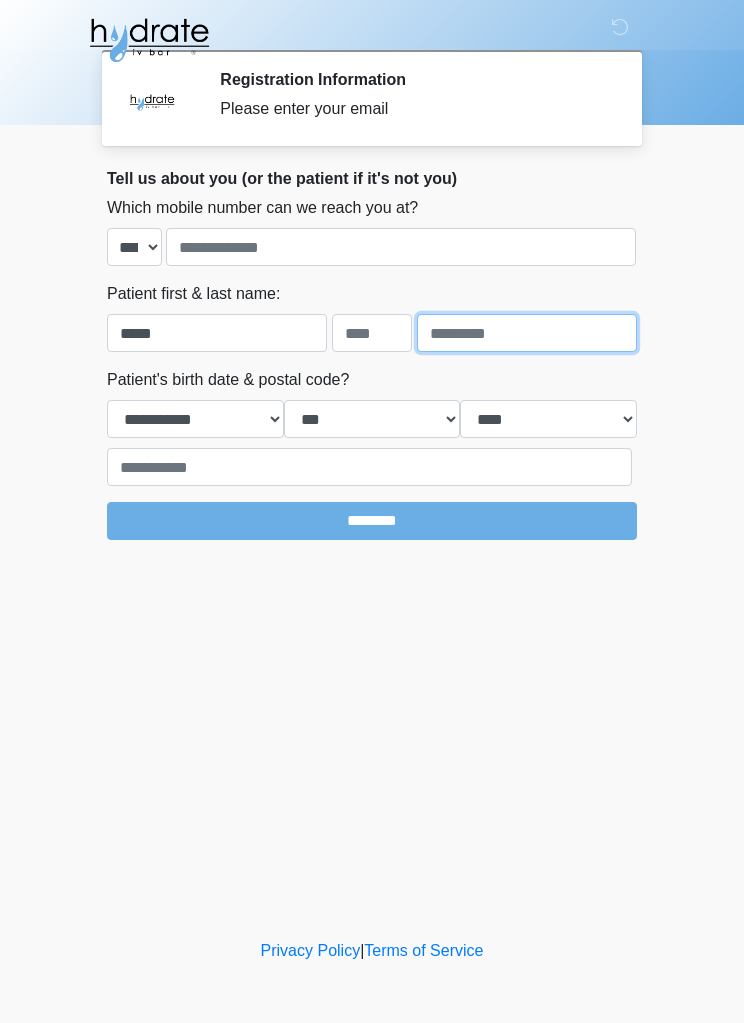 click at bounding box center (527, 333) 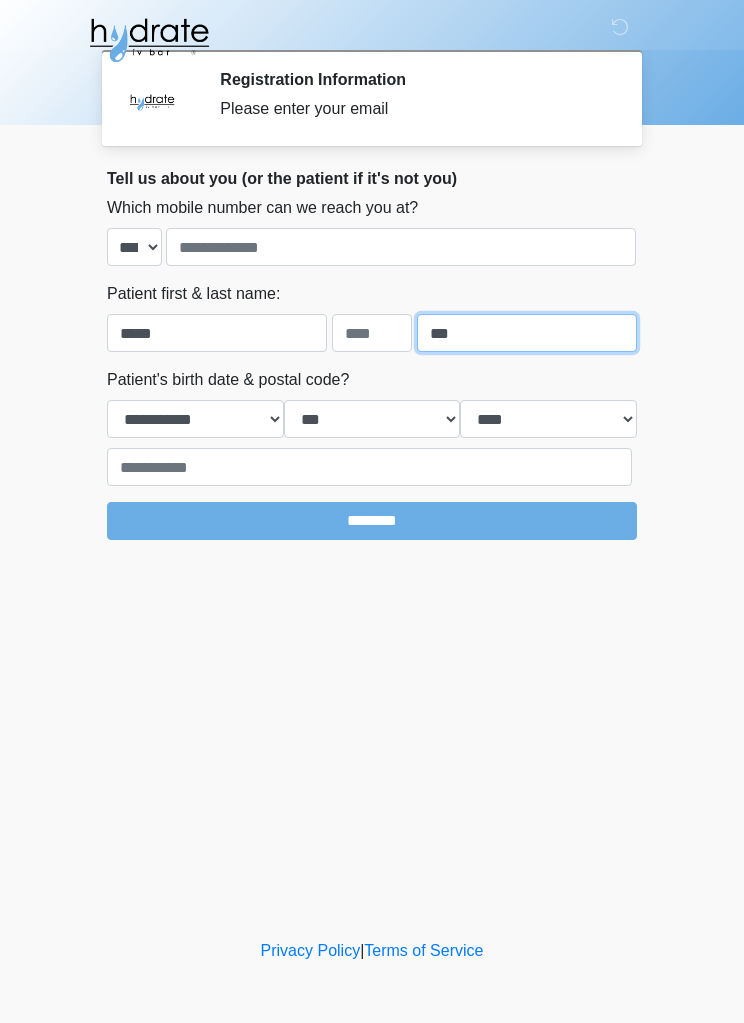 type on "*" 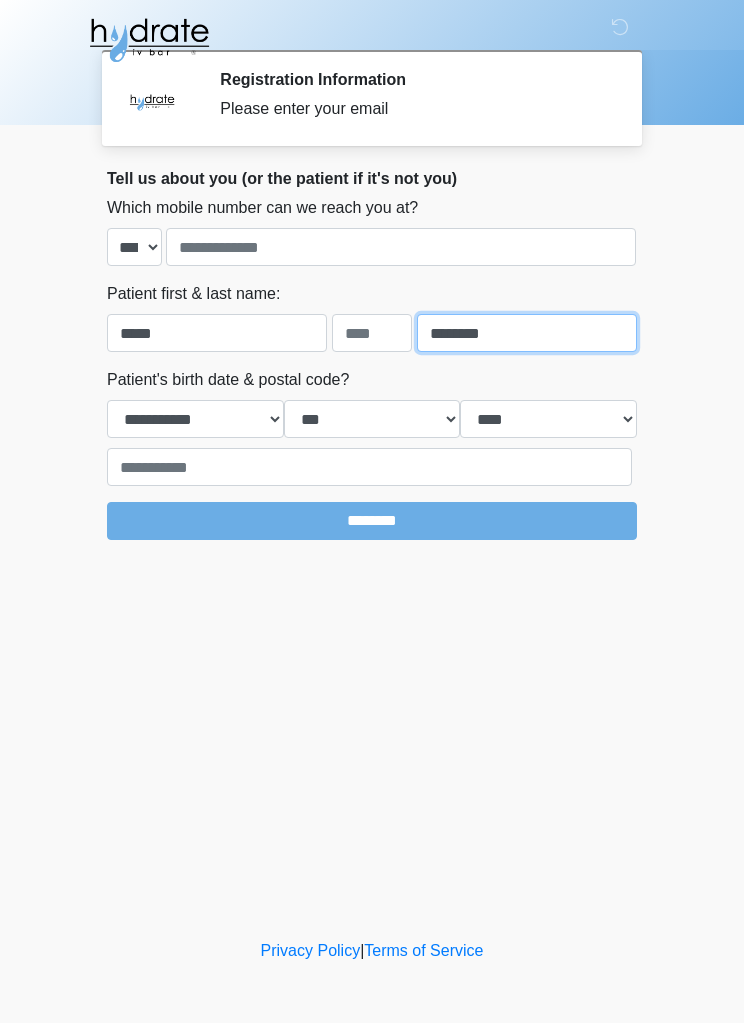 type on "*******" 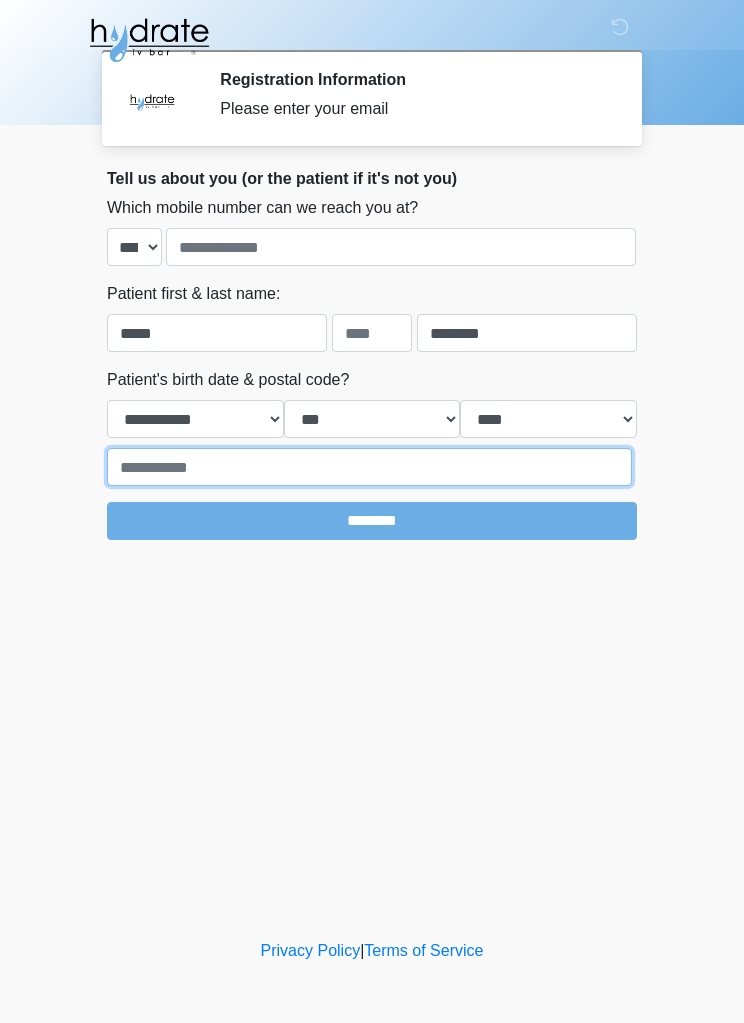 click at bounding box center (369, 467) 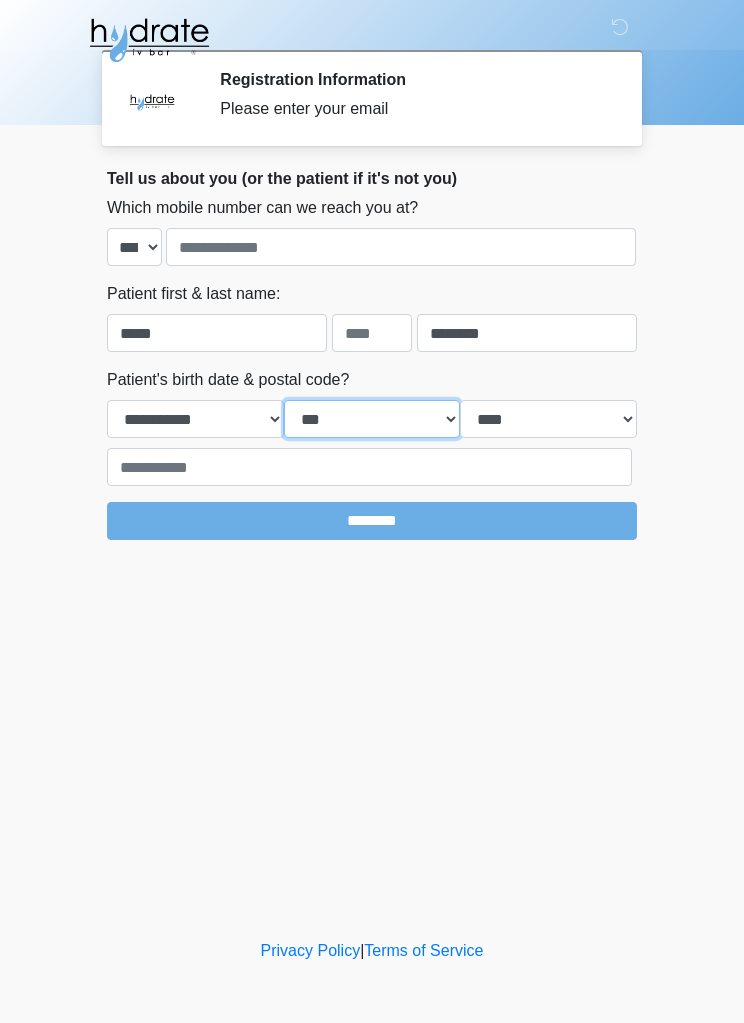 click on "***
*
*
*
*
*
*
*
*
*
**
**
**
**
**
**
**
**
**
**
**
**
**
**
**
**
**
**
**
**
**
**" at bounding box center (372, 419) 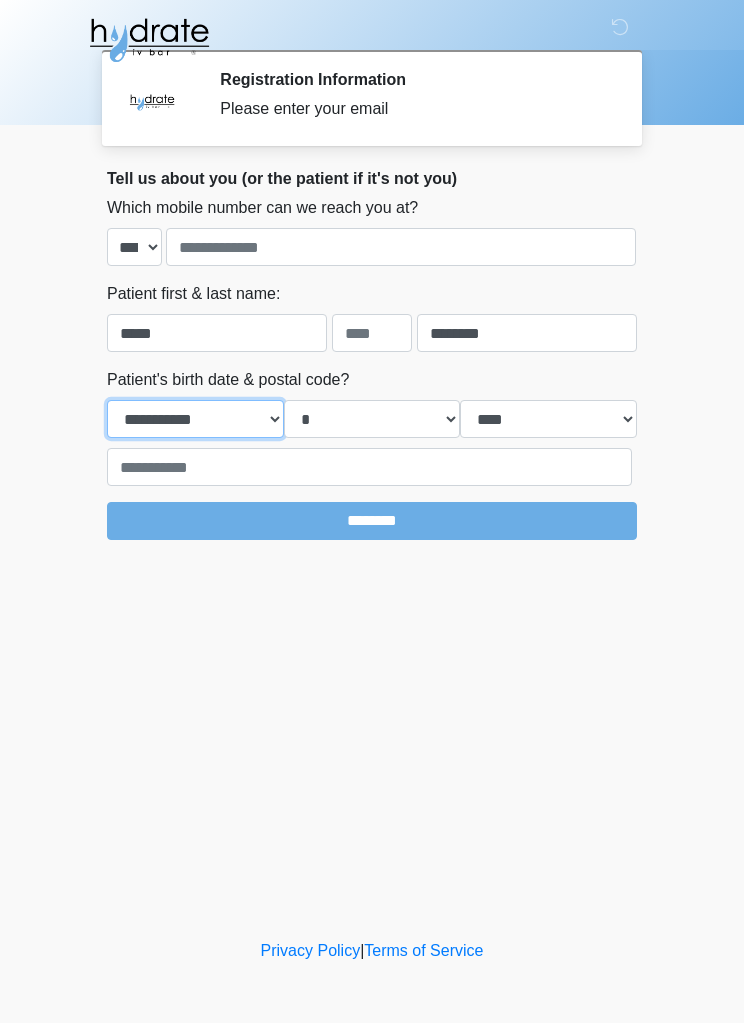 click on "**********" at bounding box center (195, 419) 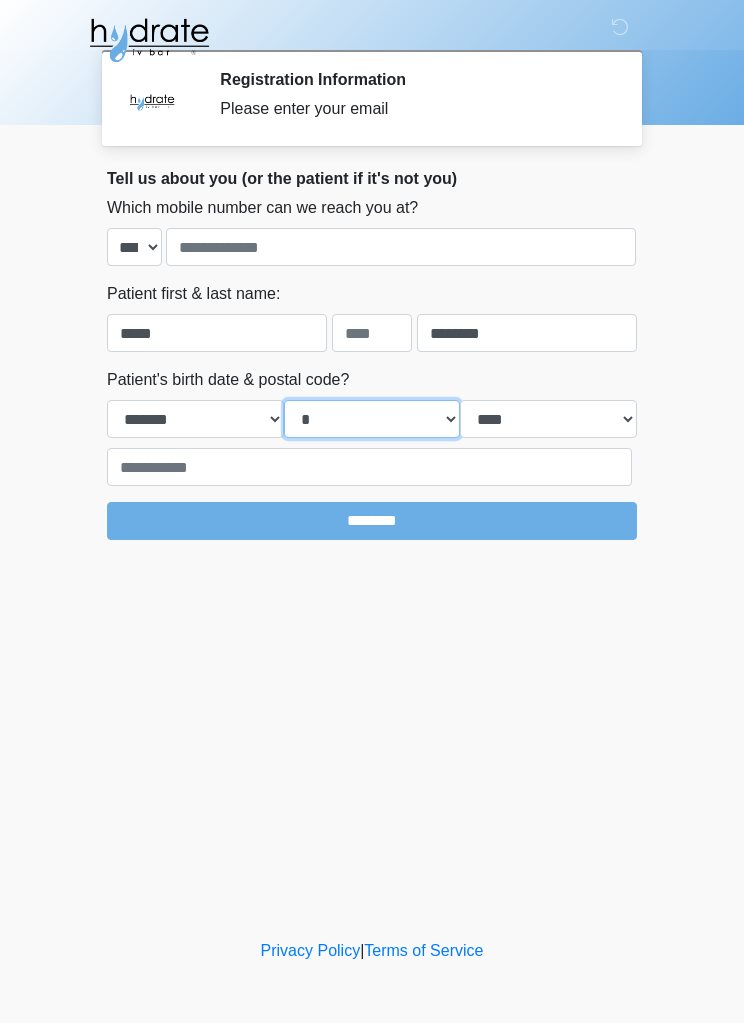 click on "***
*
*
*
*
*
*
*
*
*
**
**
**
**
**
**
**
**
**
**
**
**
**
**
**
**
**
**
**
**
**
**" at bounding box center (372, 419) 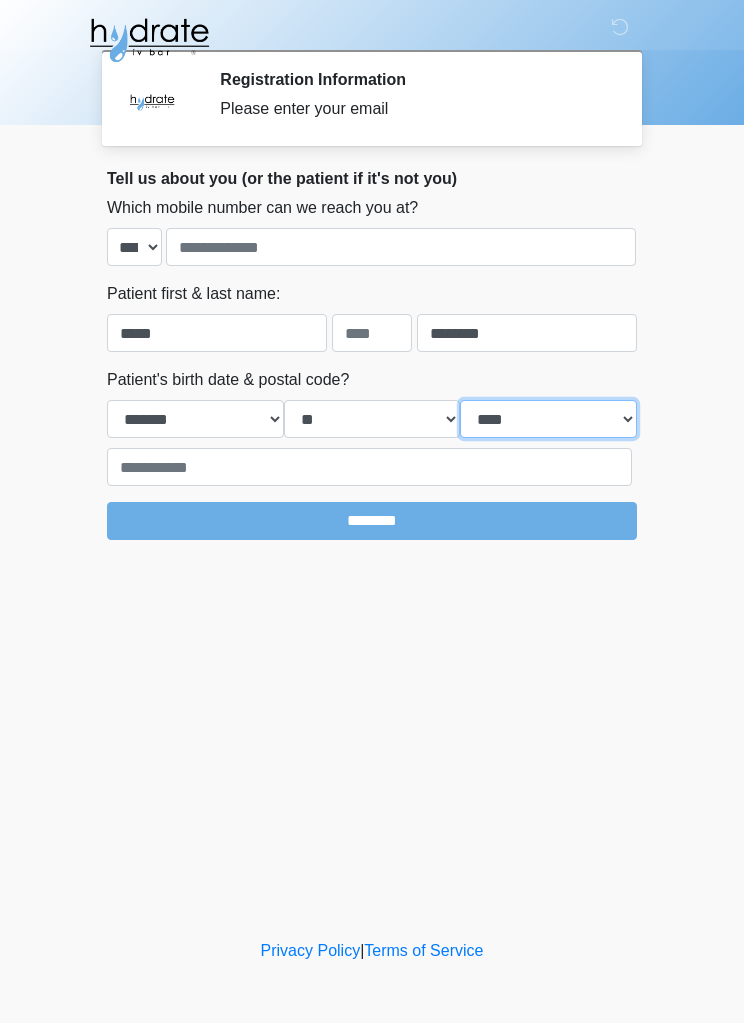 click on "****
****
****
****
****
****
****
****
****
****
****
****
****
****
****
****
****
****
****
****
****
****
****
****
****
****
****
****
****
****
****
****
****
****
****
****
****
****
****
****
****
****
****
****
****
****
****
****
****
****
****
****
****
****
****
****
****
****
****
****
****
****
****
****
****
****
****
****
****
****
****
****
****
****
****
****
****
****
****
****
****
****
****
****
****
****
****
****
****
****
****
****
****
****
****
****
****
****
****
****
****
****" at bounding box center (548, 419) 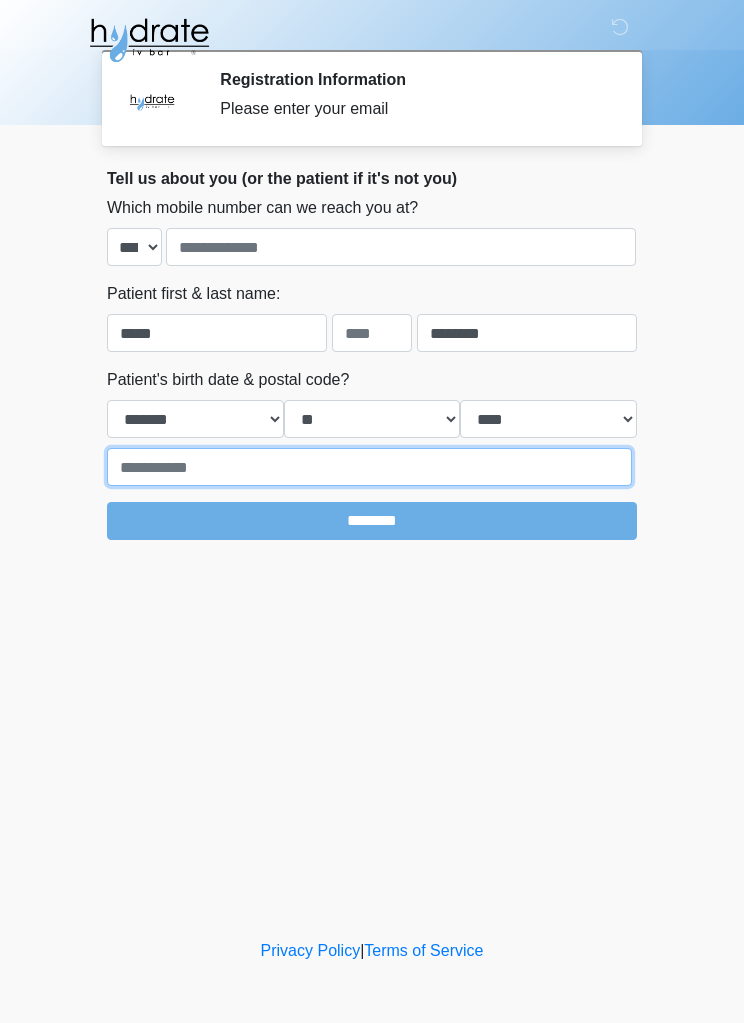 click at bounding box center [369, 467] 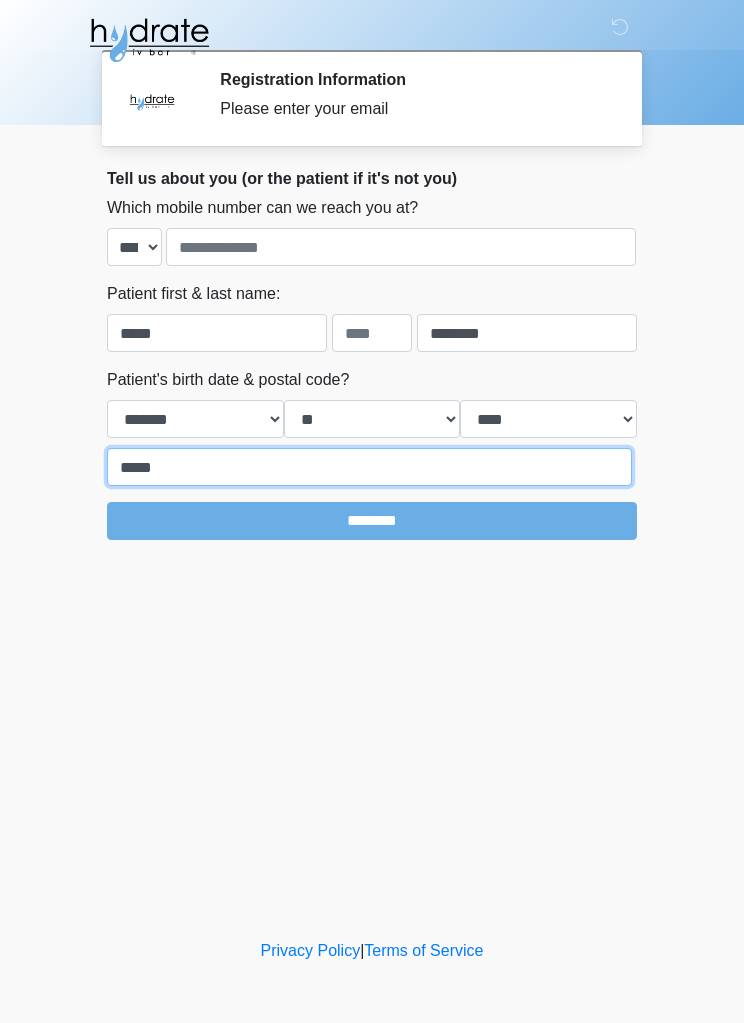 type on "*****" 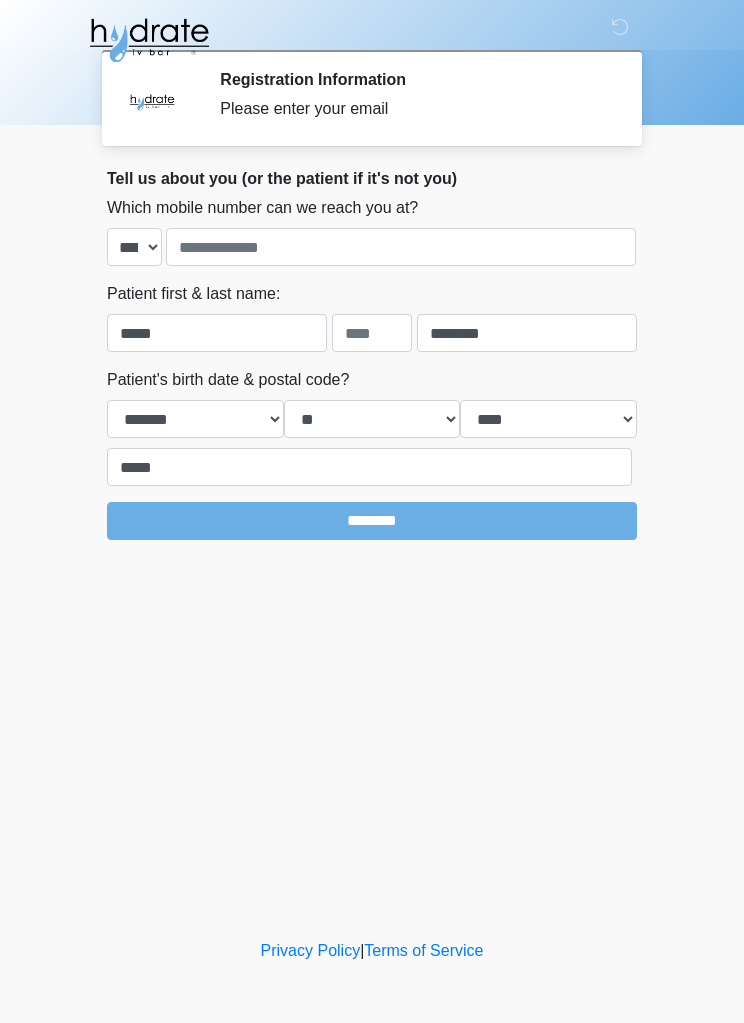 click on "********" at bounding box center (372, 521) 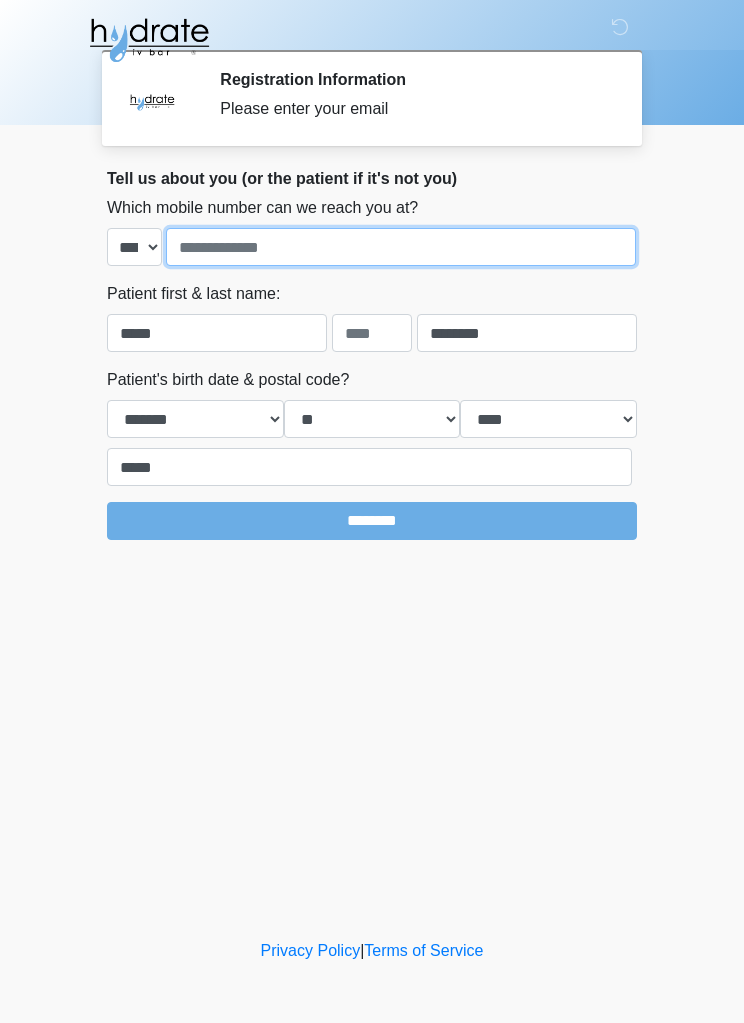 click at bounding box center [401, 247] 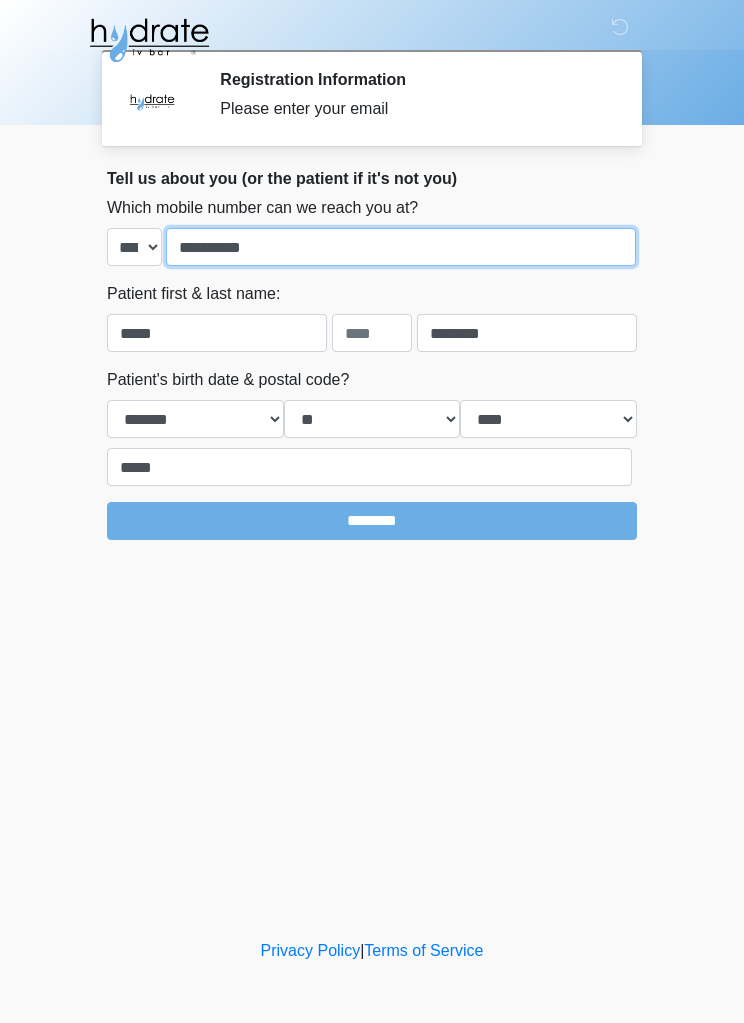 type on "**********" 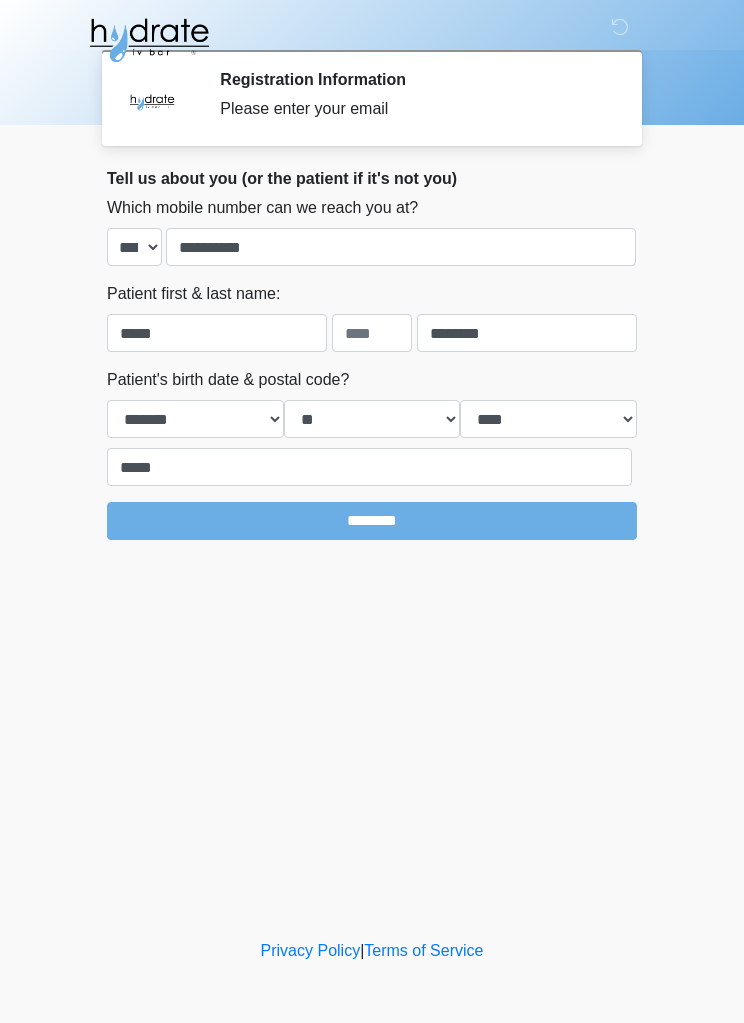 click on "********" at bounding box center (372, 521) 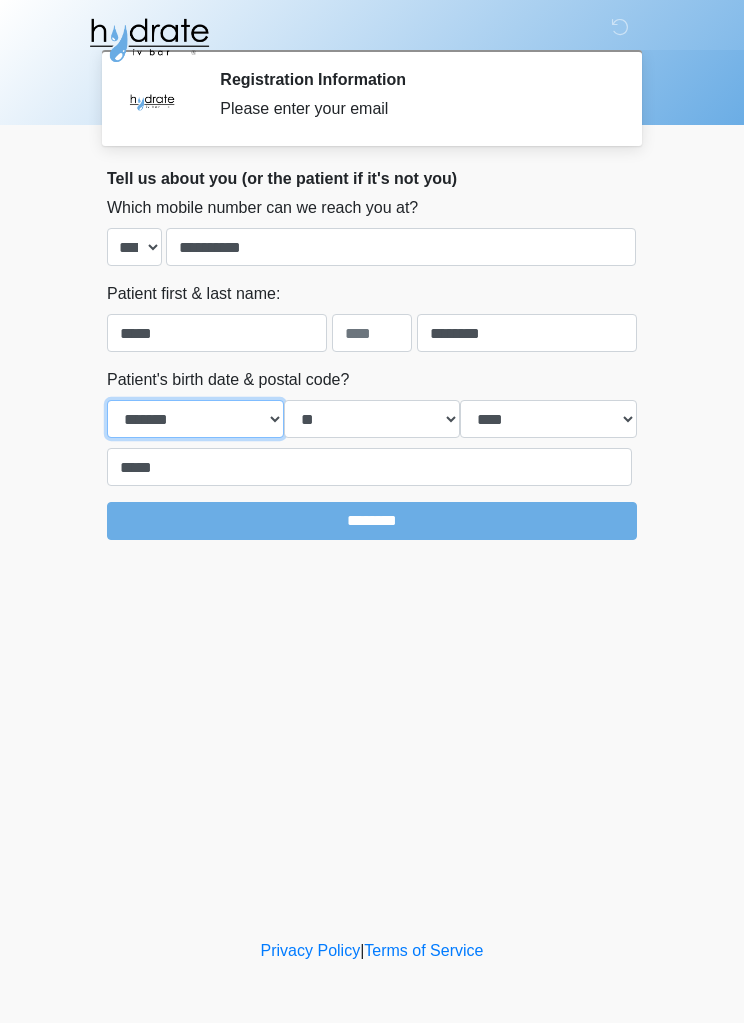 click on "**********" at bounding box center [195, 419] 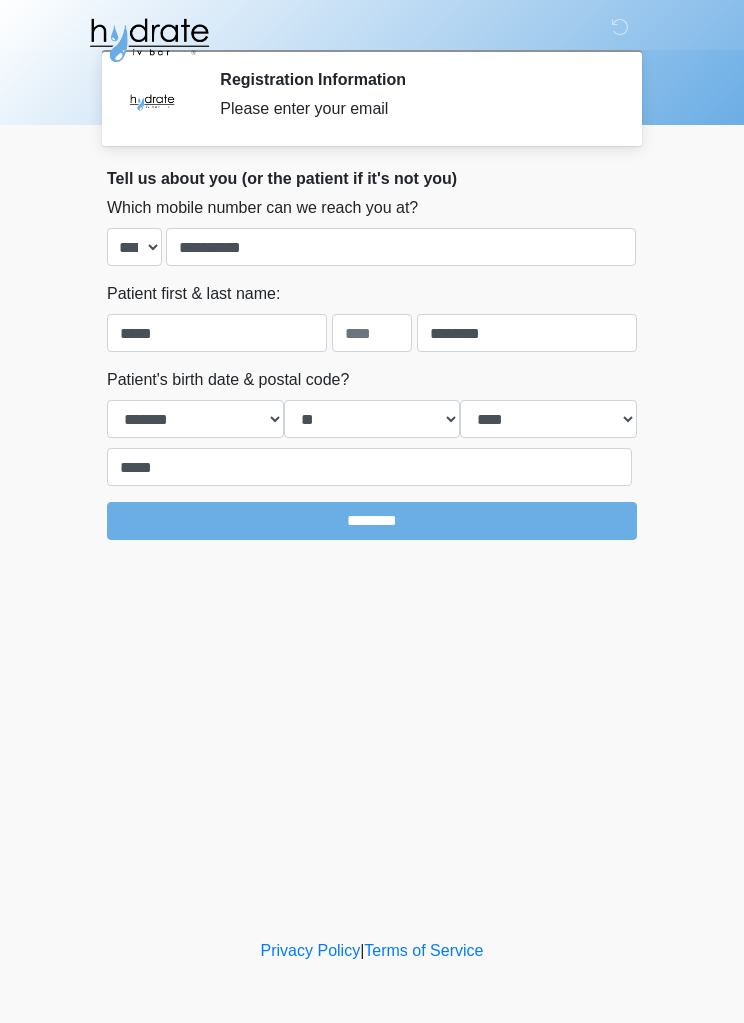 click on "********" at bounding box center [372, 521] 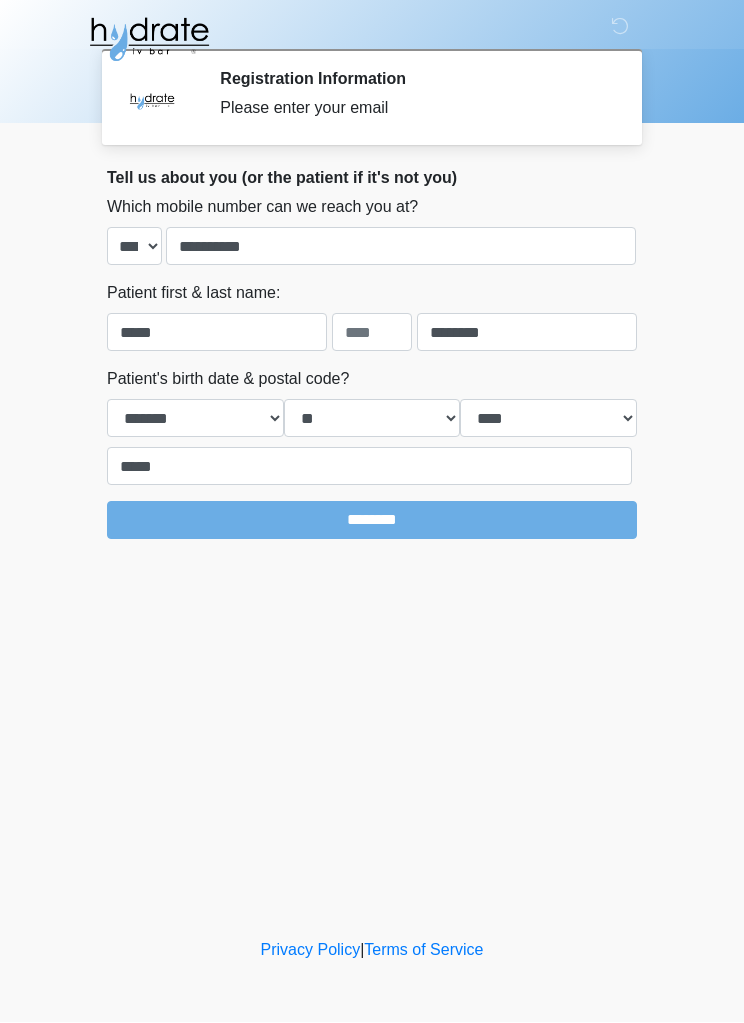 click on "Loremipsumdo Sitametcons
Adipis elits doei tempo
Incidi utlabor et Do-Ma ali   Enimadm ve quis nost exercit ulla  Labori nisi aliquipex eacom cons duisaut irurein  Reprehen v velit esse cill fug nu par excepteur" at bounding box center [372, 98] 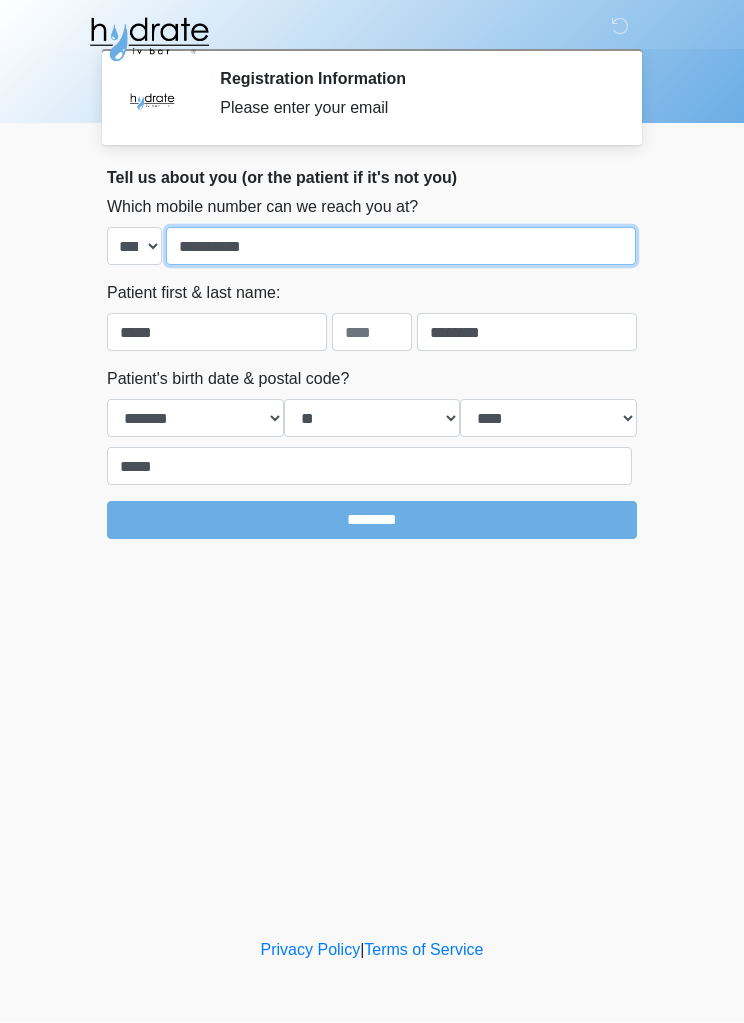 click on "**********" at bounding box center [401, 247] 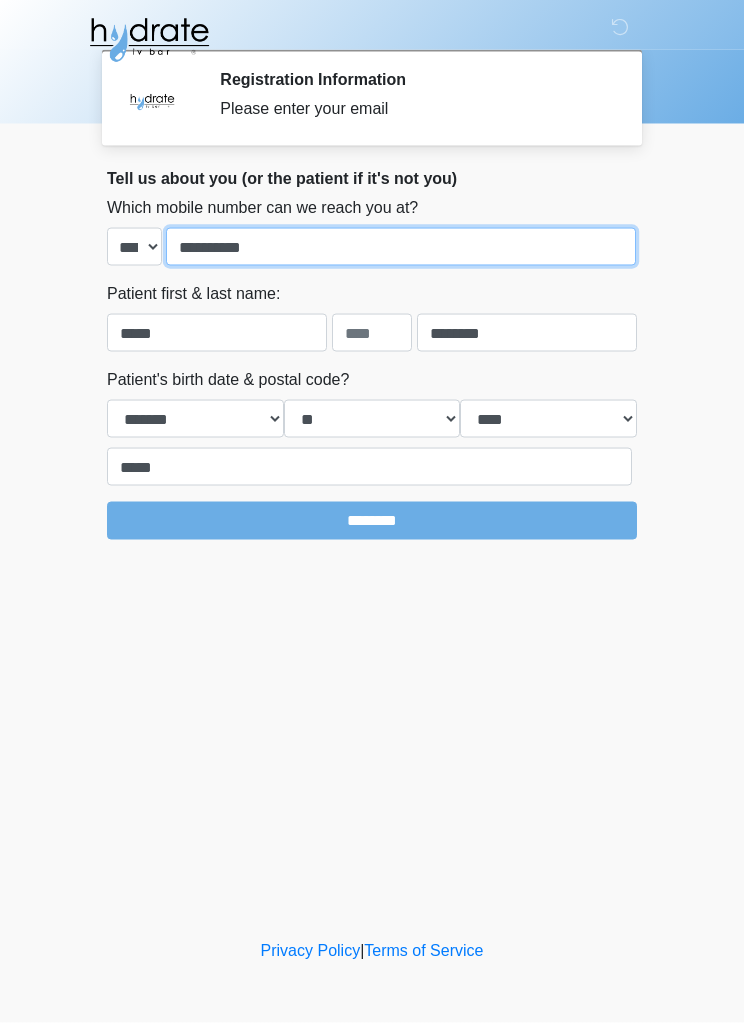 click on "**********" at bounding box center (401, 247) 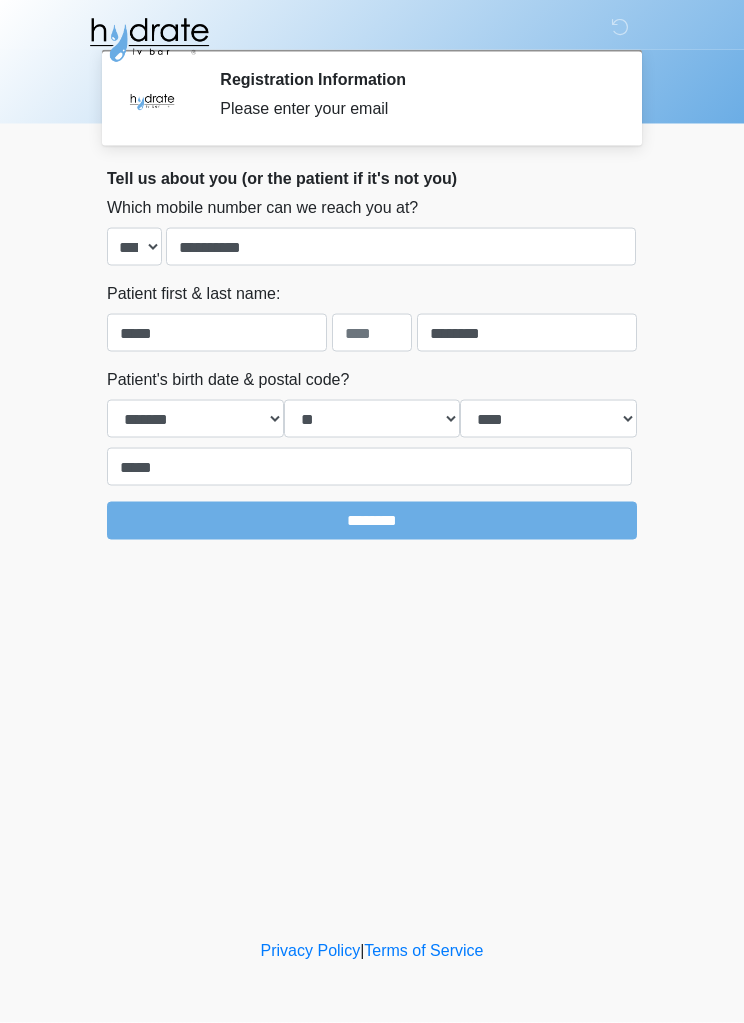 click on "********" at bounding box center [372, 521] 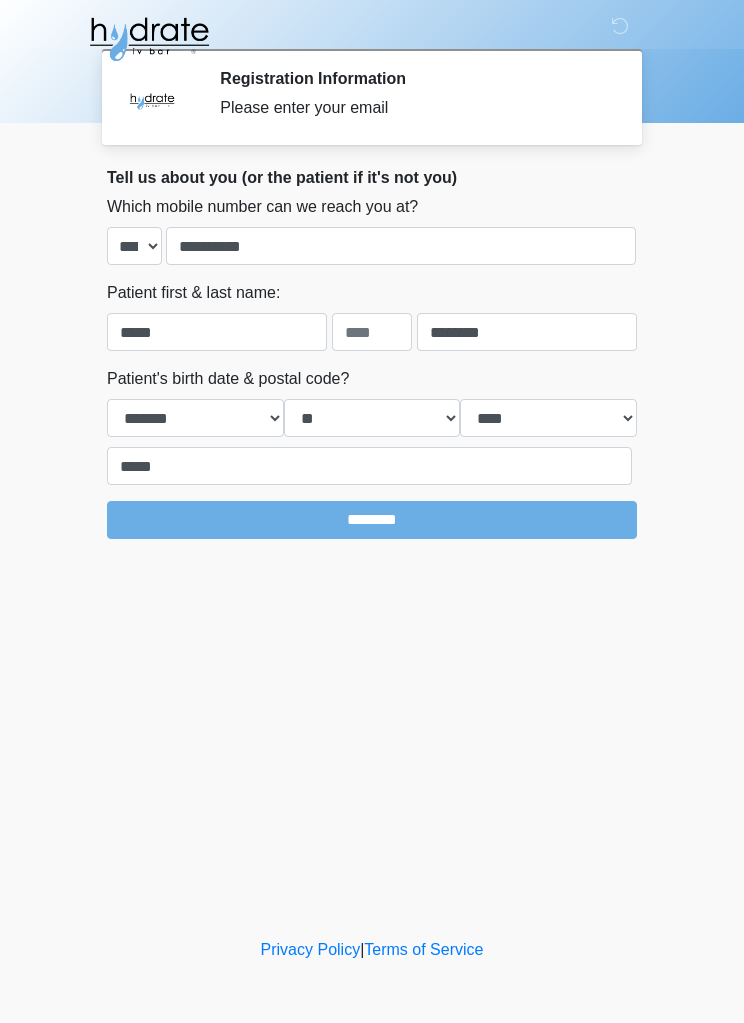 click on "********" at bounding box center [372, 521] 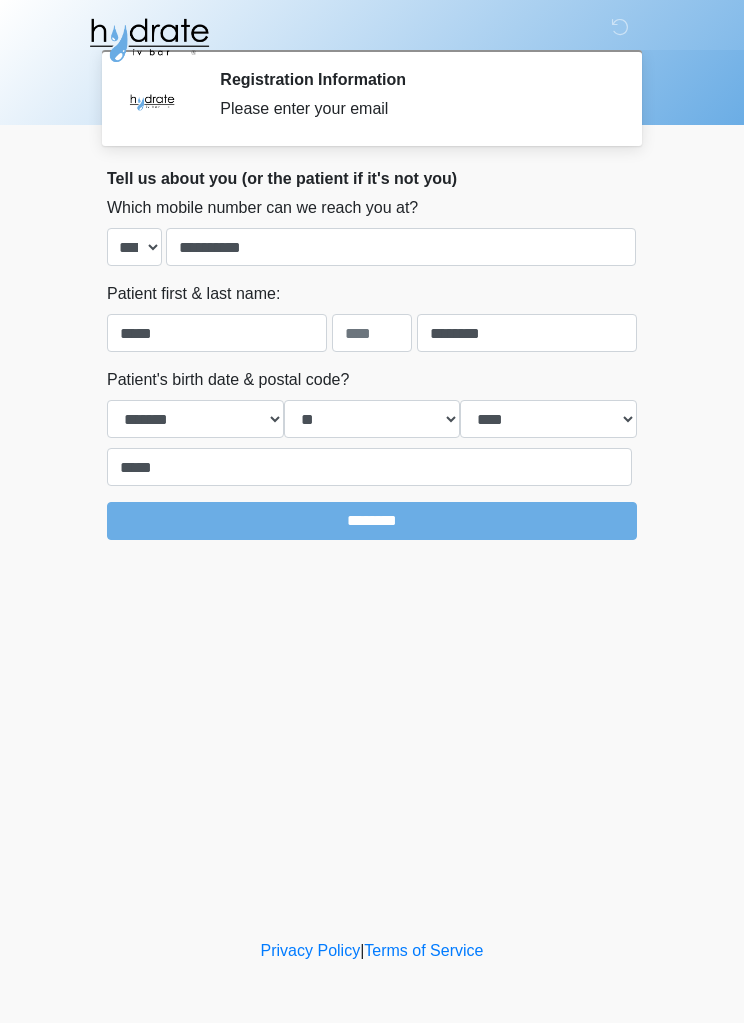click on "Loremipsumdo Sitametcons
Adipis elits doei tempo" at bounding box center (413, 98) 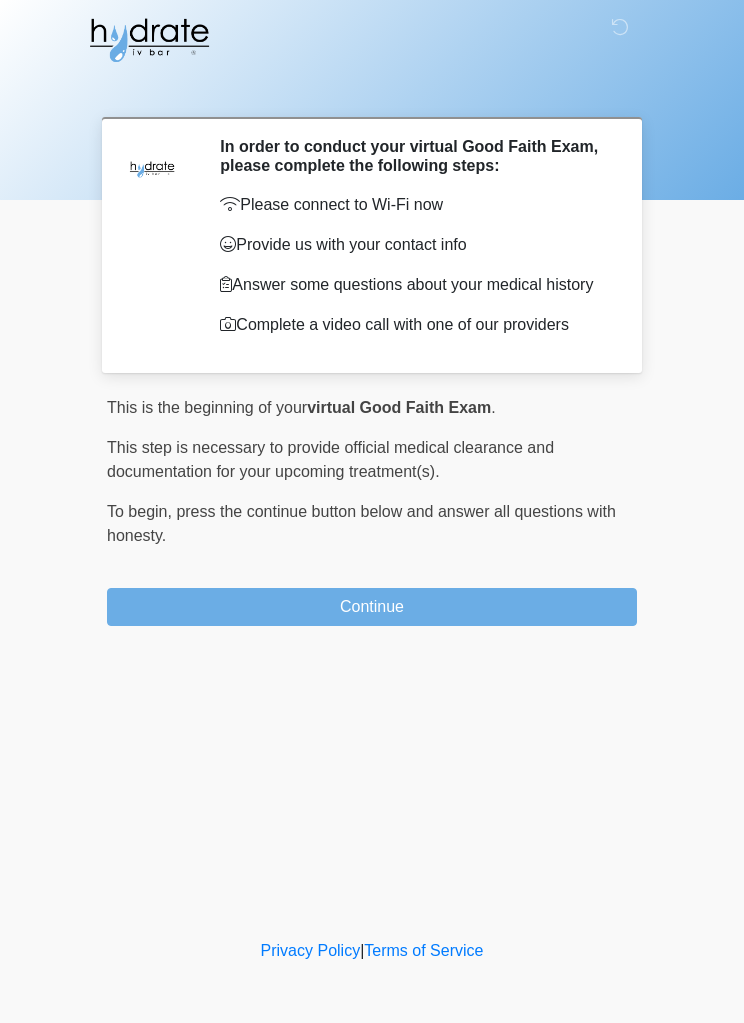 scroll, scrollTop: 0, scrollLeft: 0, axis: both 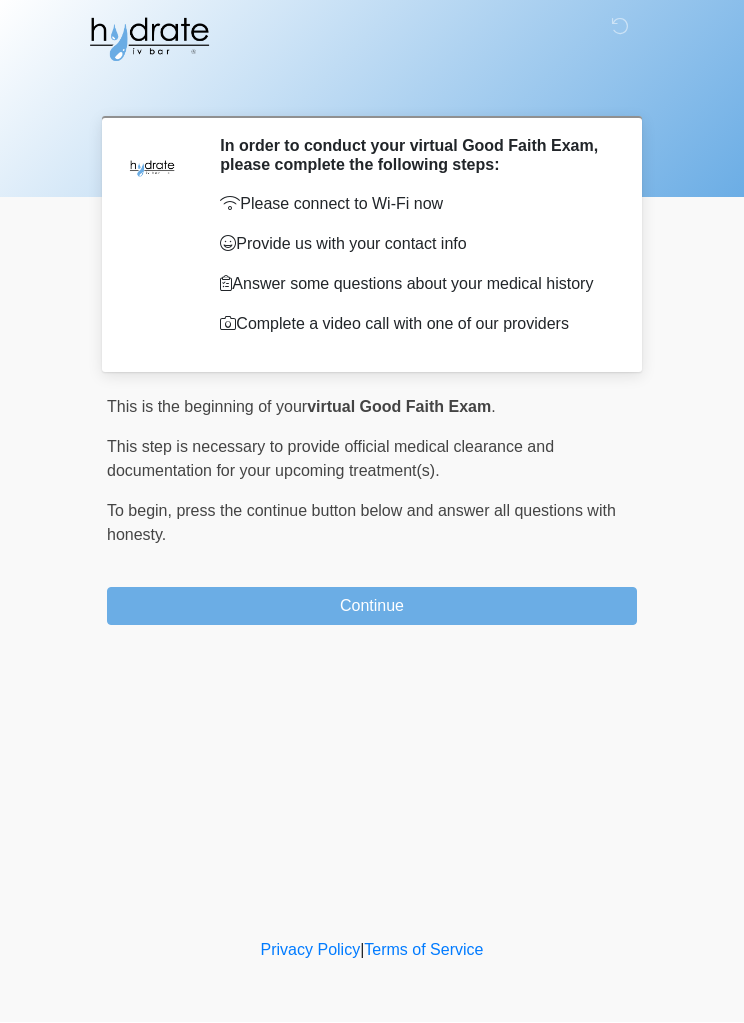 click on "Continue" at bounding box center (372, 607) 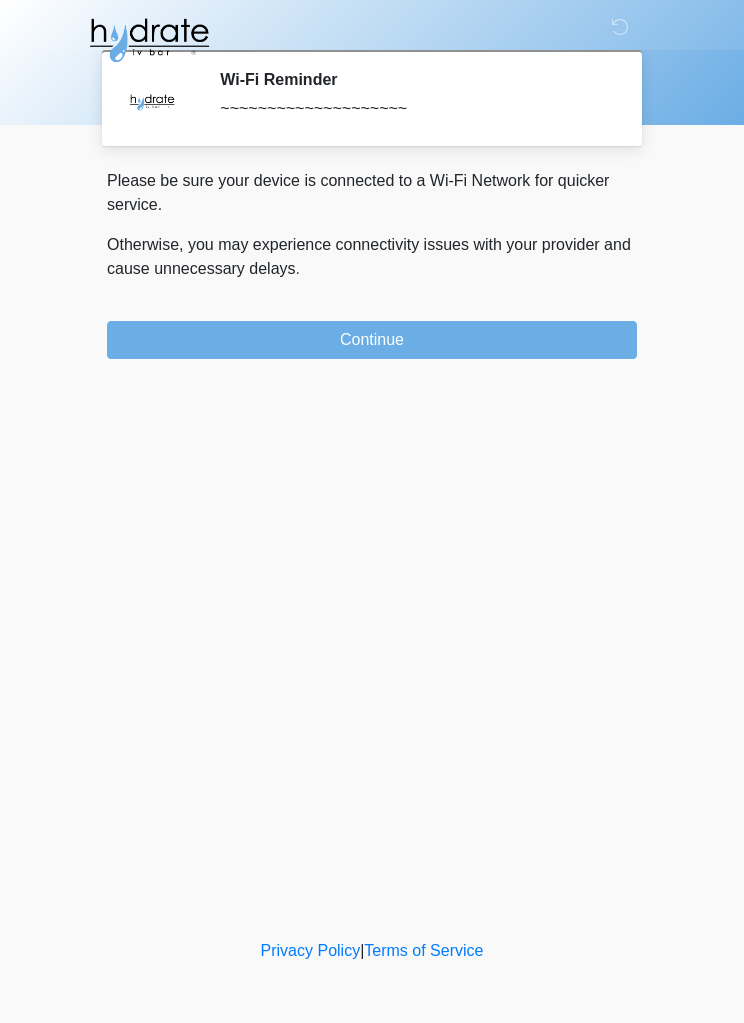 click on "Continue" at bounding box center (372, 340) 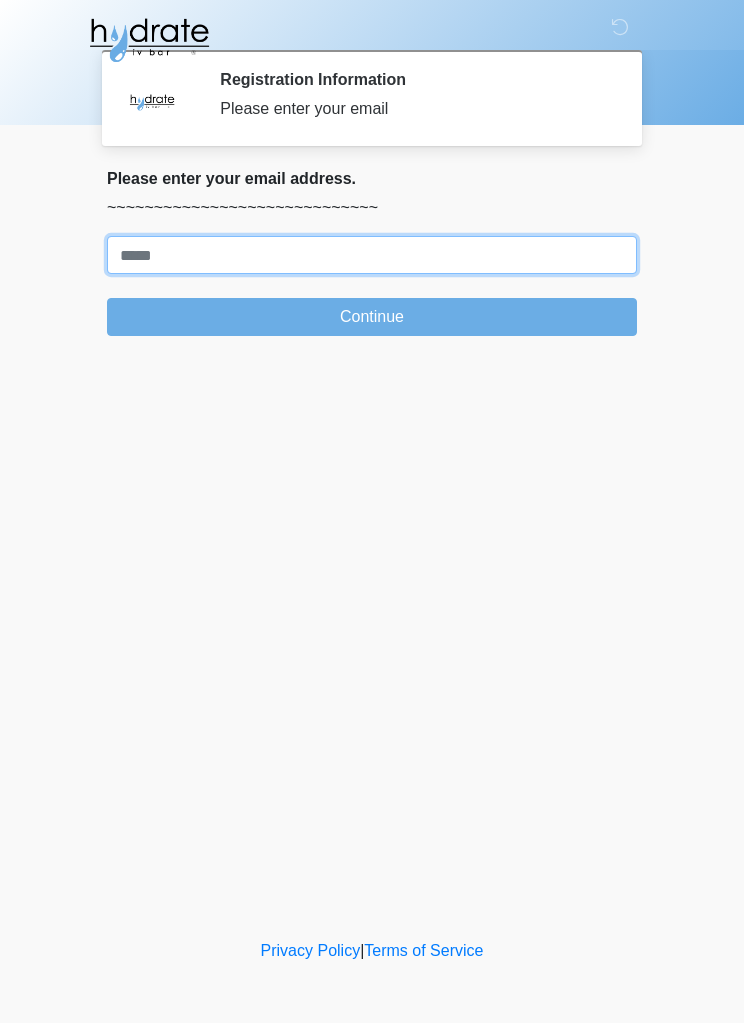 click on "Where should we email your treatment plan?" at bounding box center (372, 255) 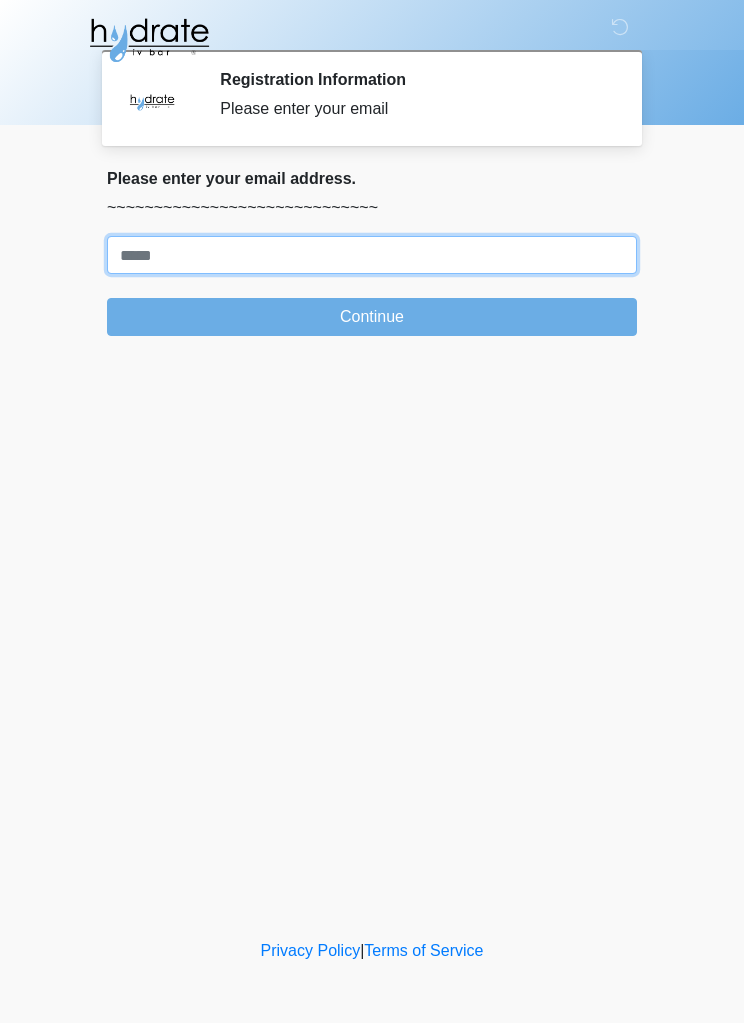 click on "Where should we email your treatment plan?" at bounding box center (372, 255) 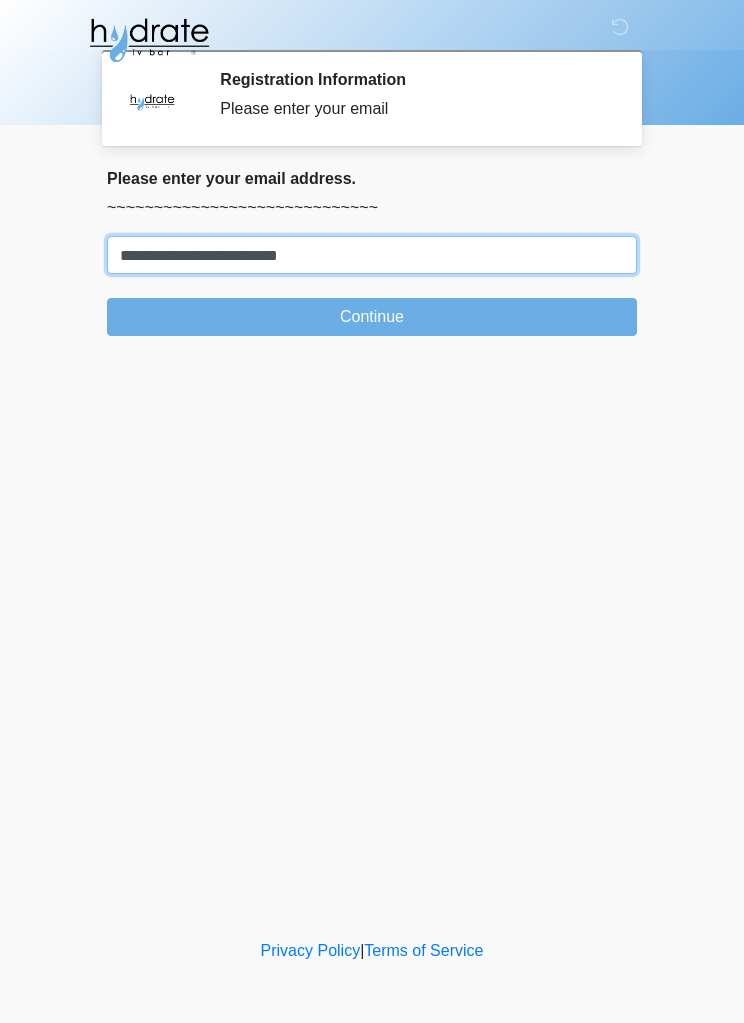 type on "**********" 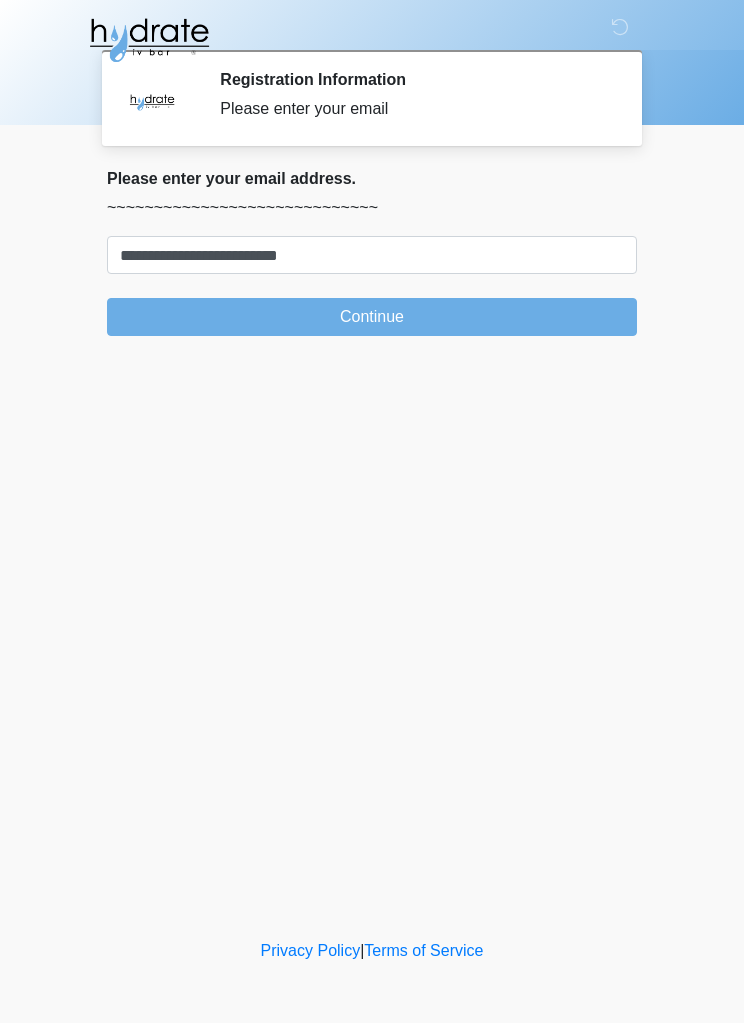 click on "Continue" at bounding box center (372, 317) 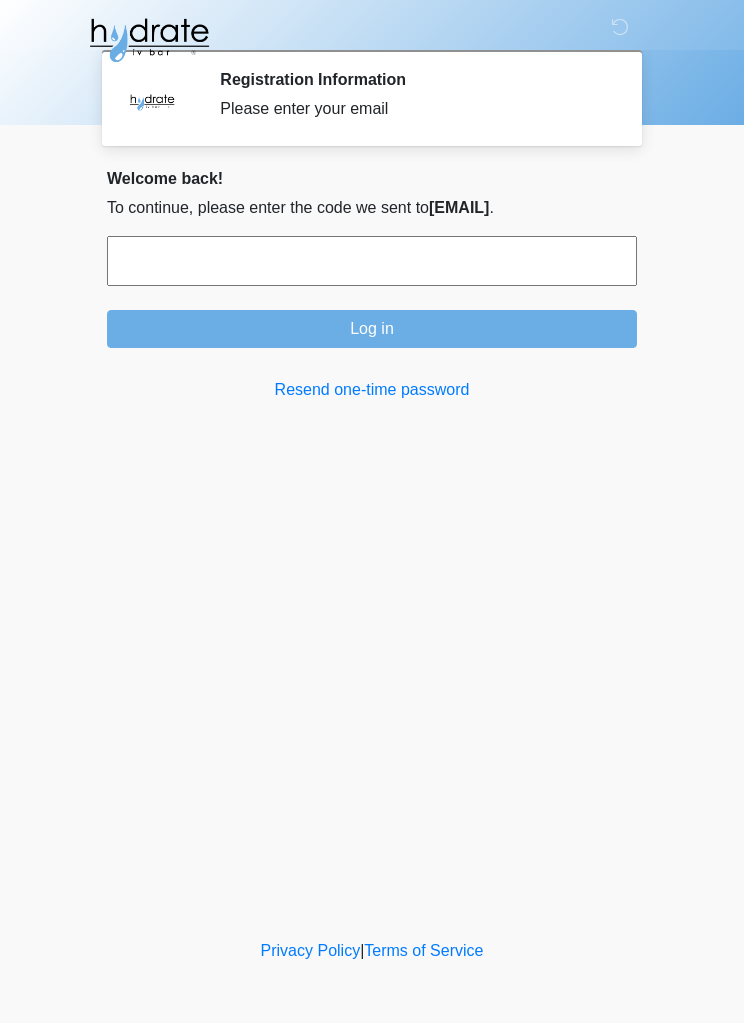 click at bounding box center (372, 261) 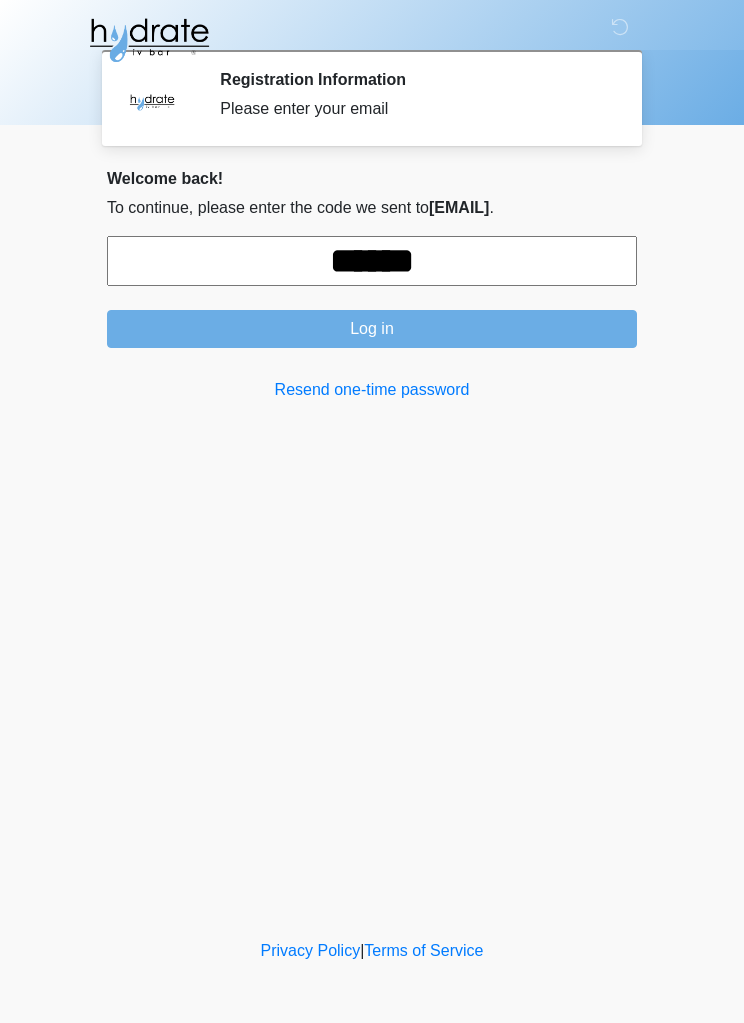 type on "******" 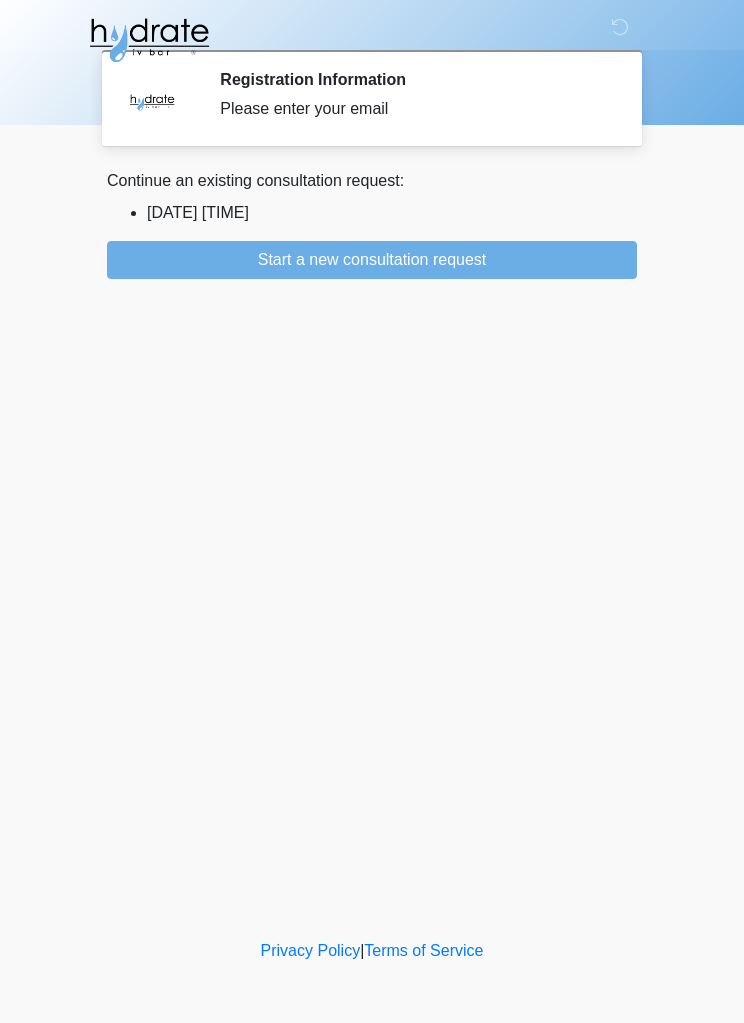 click on "Start a new consultation request" at bounding box center (372, 260) 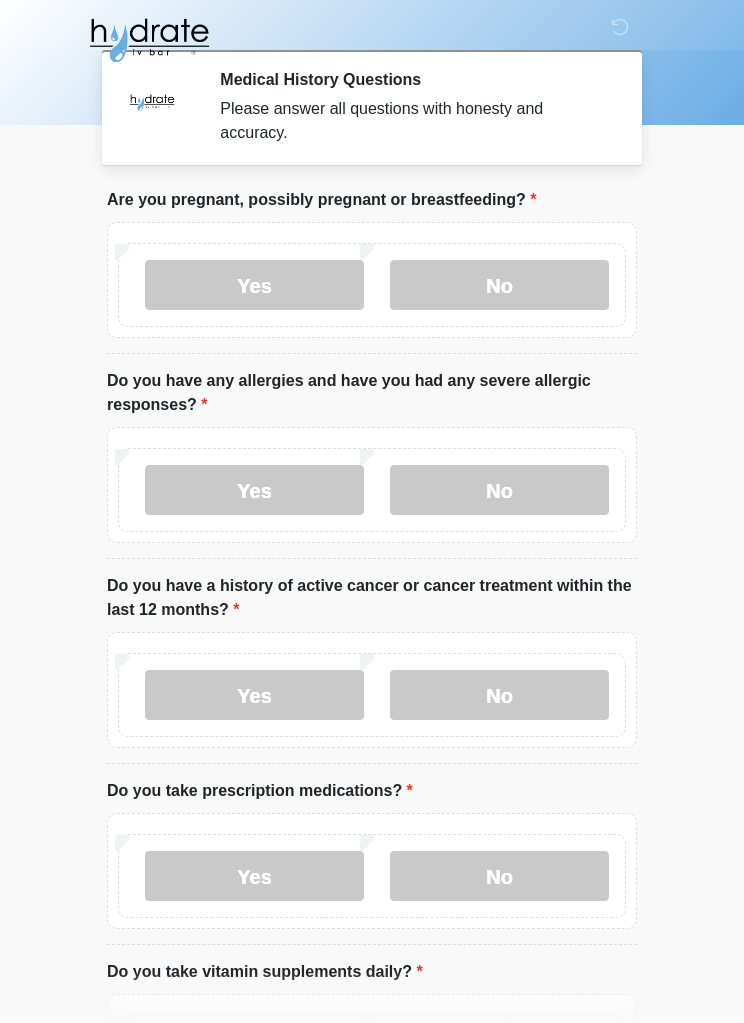 click on "No" at bounding box center [499, 285] 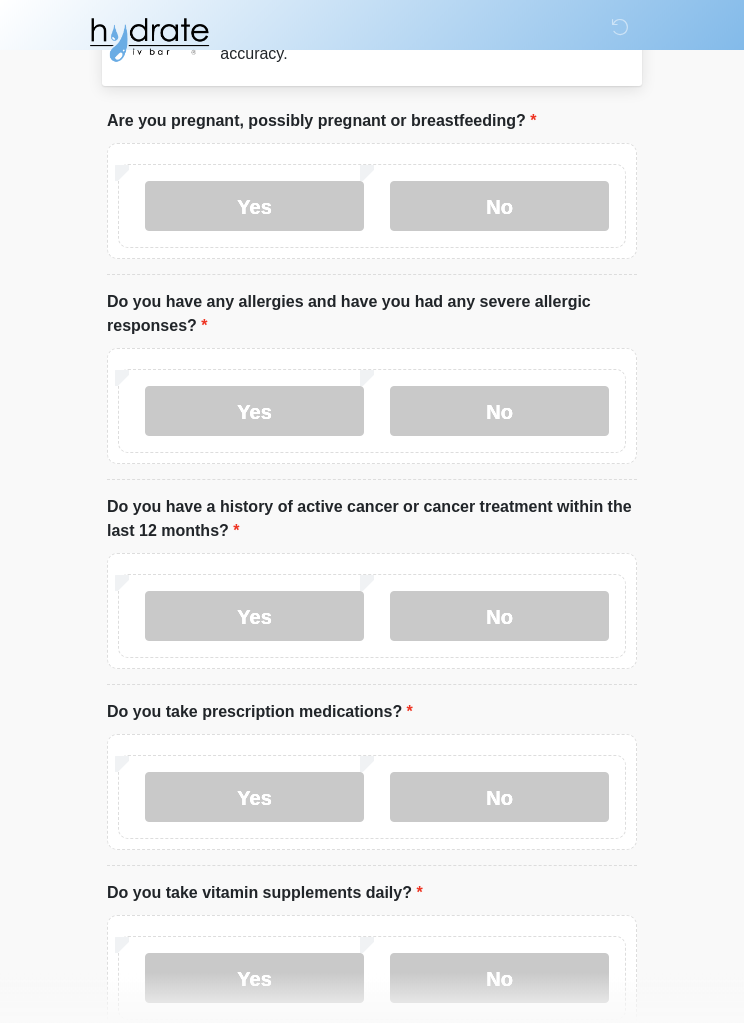 scroll, scrollTop: 79, scrollLeft: 0, axis: vertical 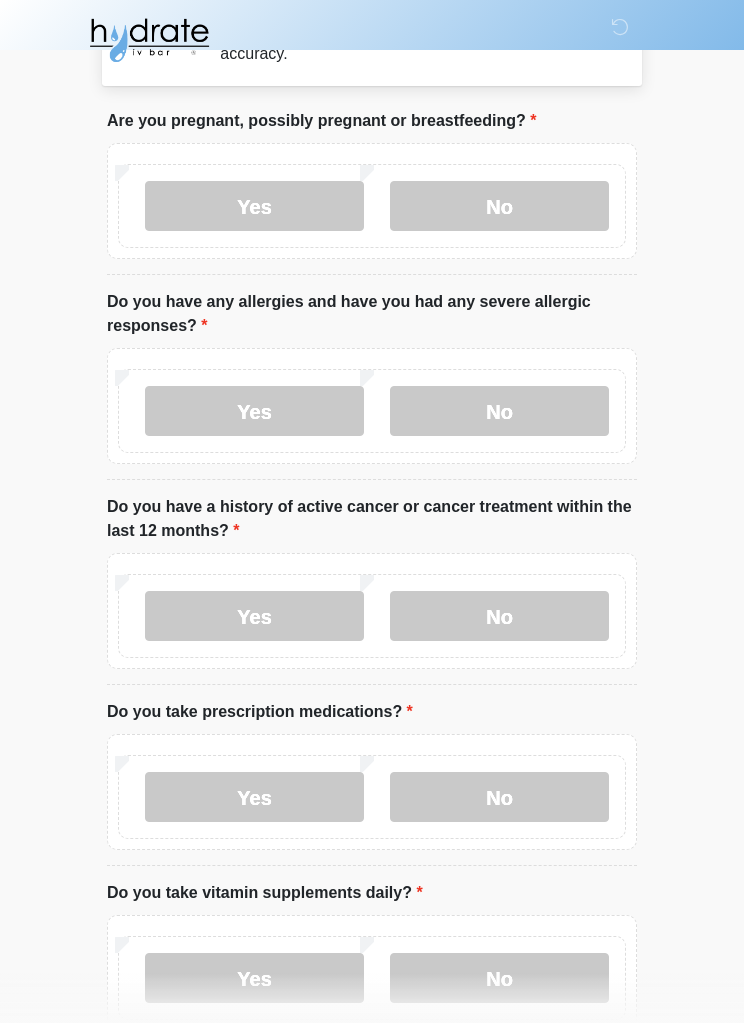 click on "No" at bounding box center (499, 616) 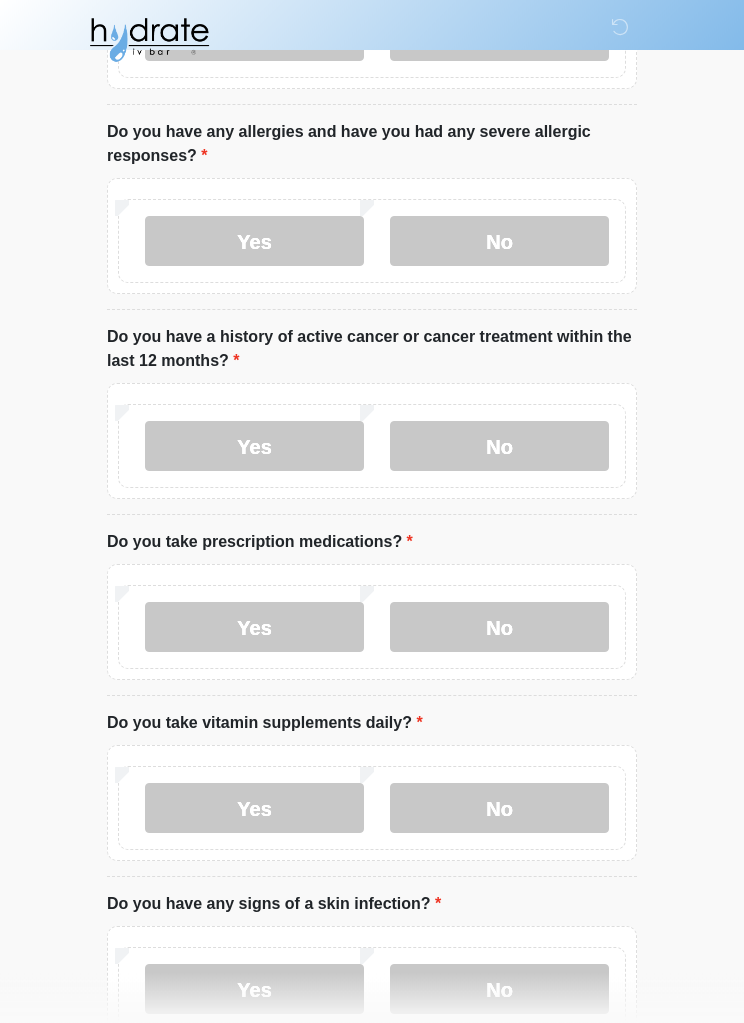 scroll, scrollTop: 249, scrollLeft: 0, axis: vertical 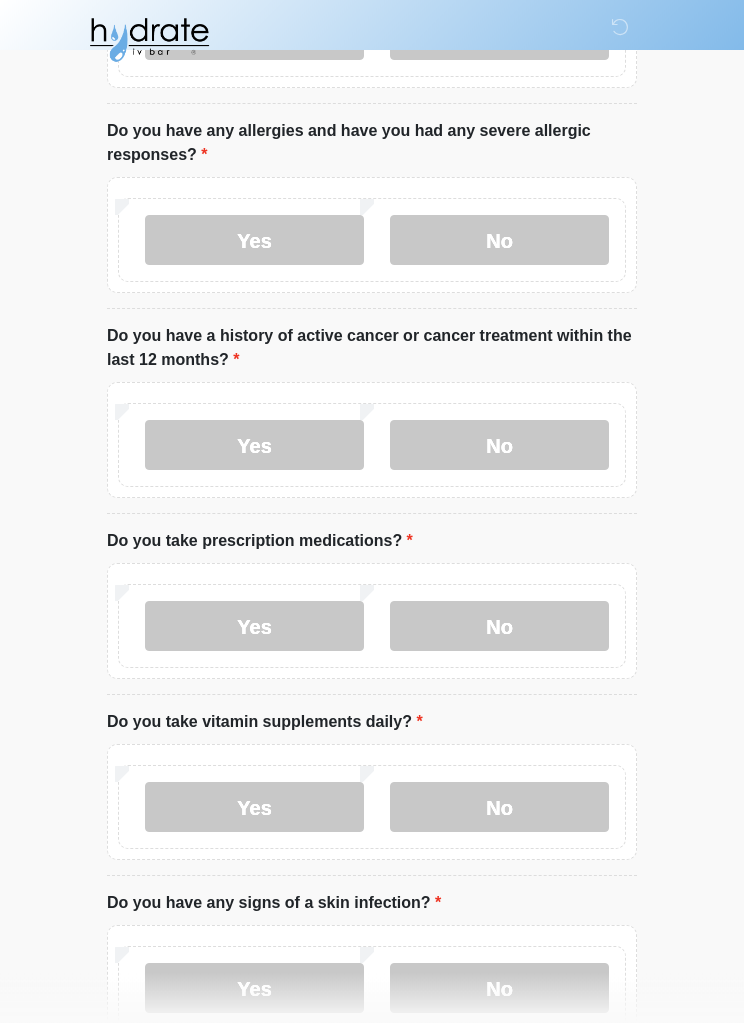 click on "No" at bounding box center [499, 627] 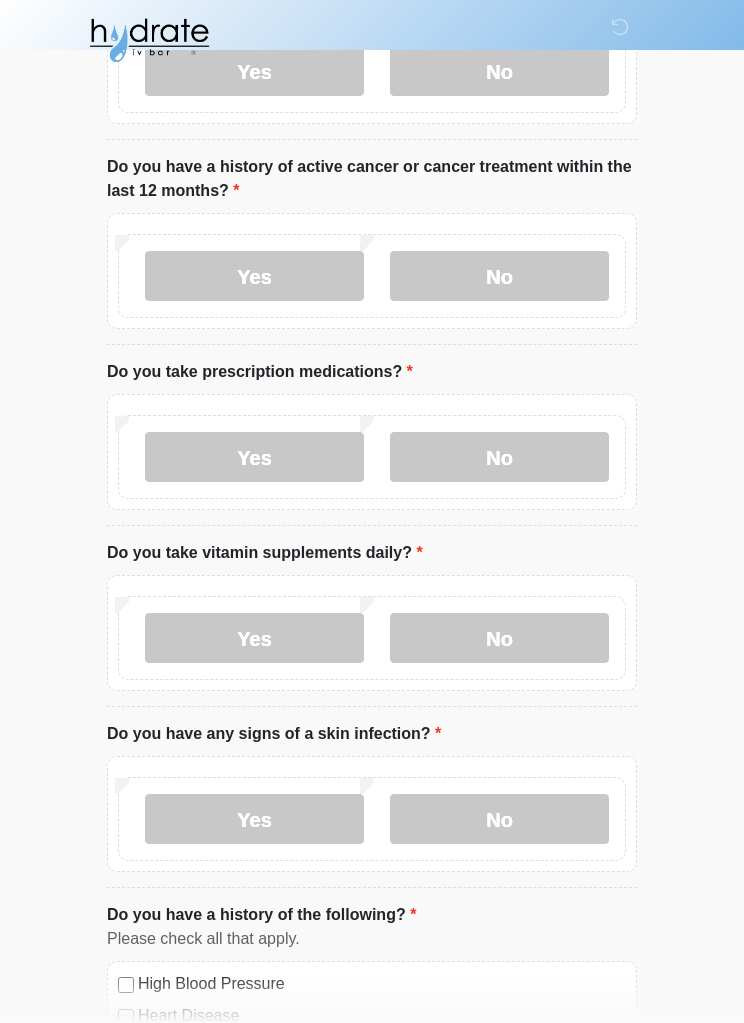 scroll, scrollTop: 422, scrollLeft: 0, axis: vertical 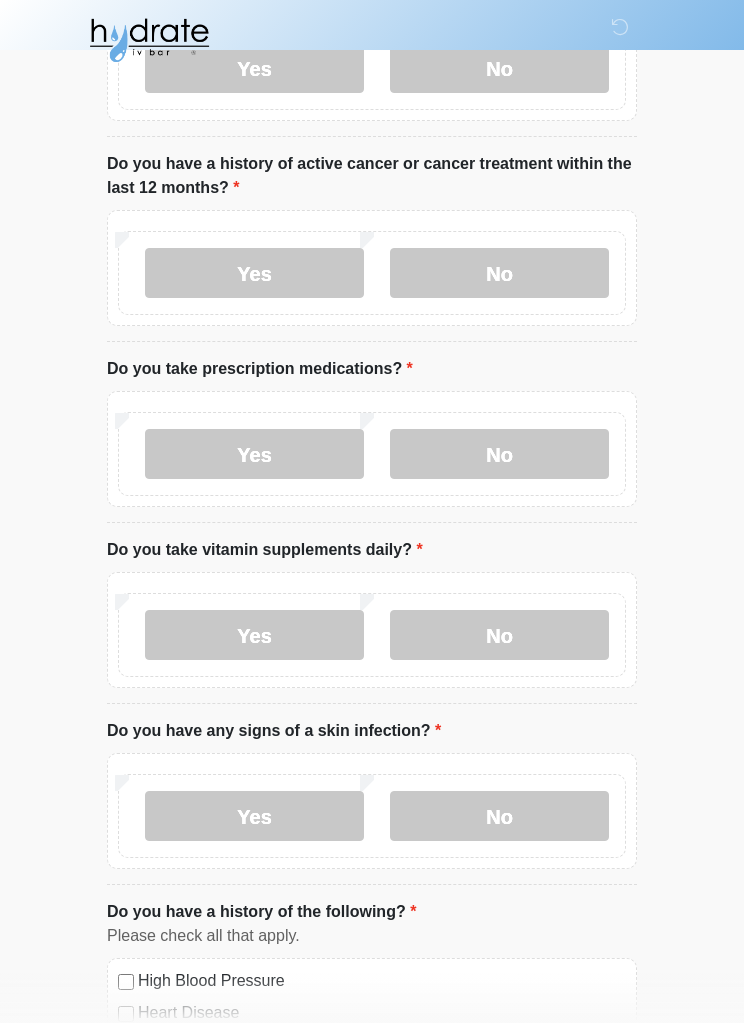 click on "Yes" at bounding box center (254, 635) 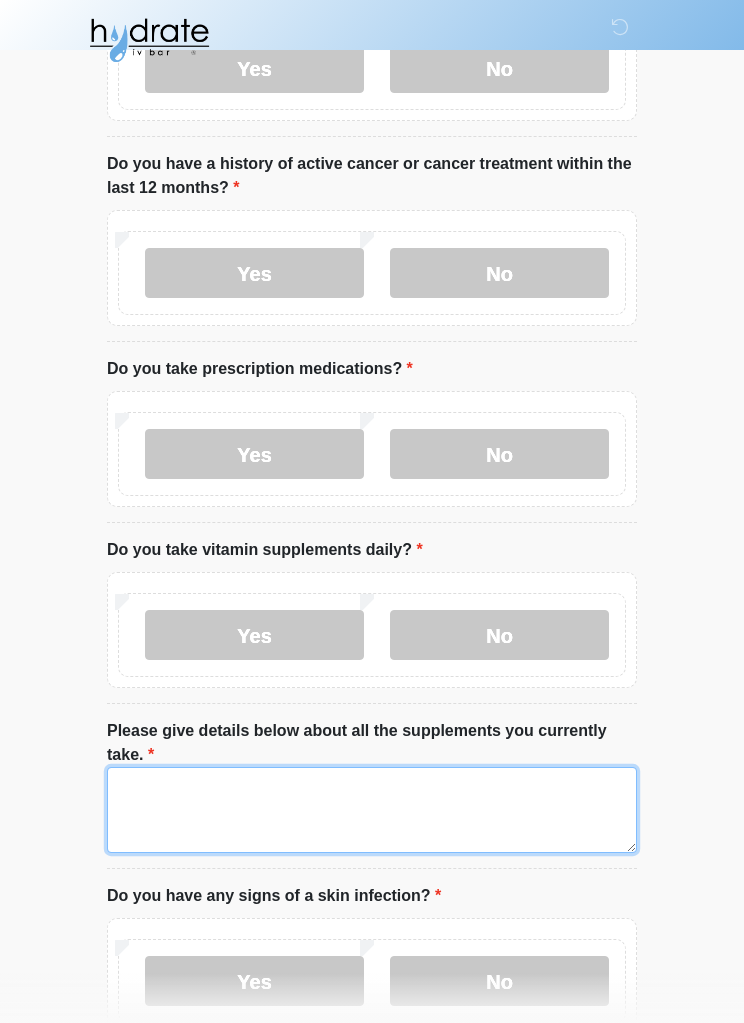 click on "Please give details below about all the supplements you currently take." at bounding box center [372, 810] 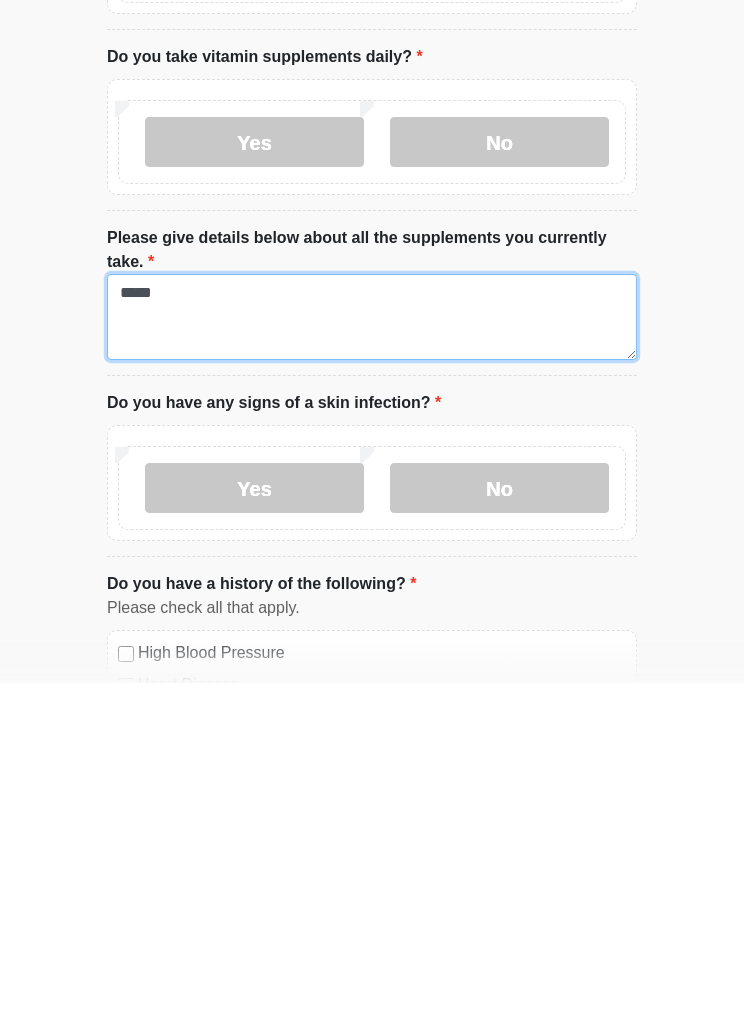 scroll, scrollTop: 580, scrollLeft: 0, axis: vertical 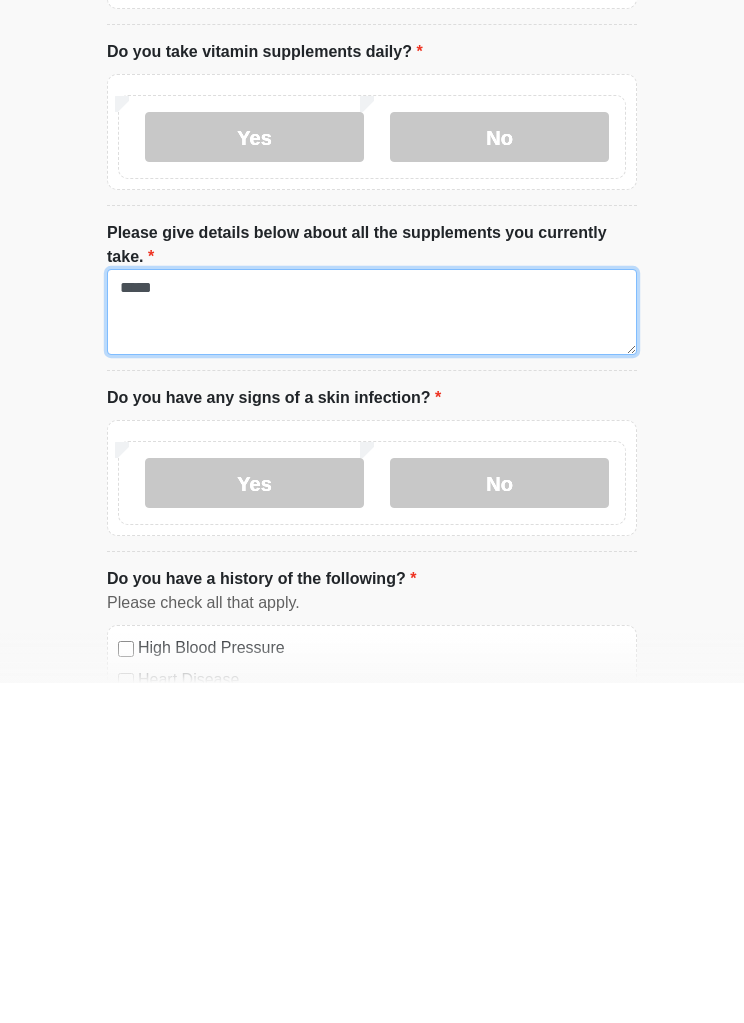 type on "*****" 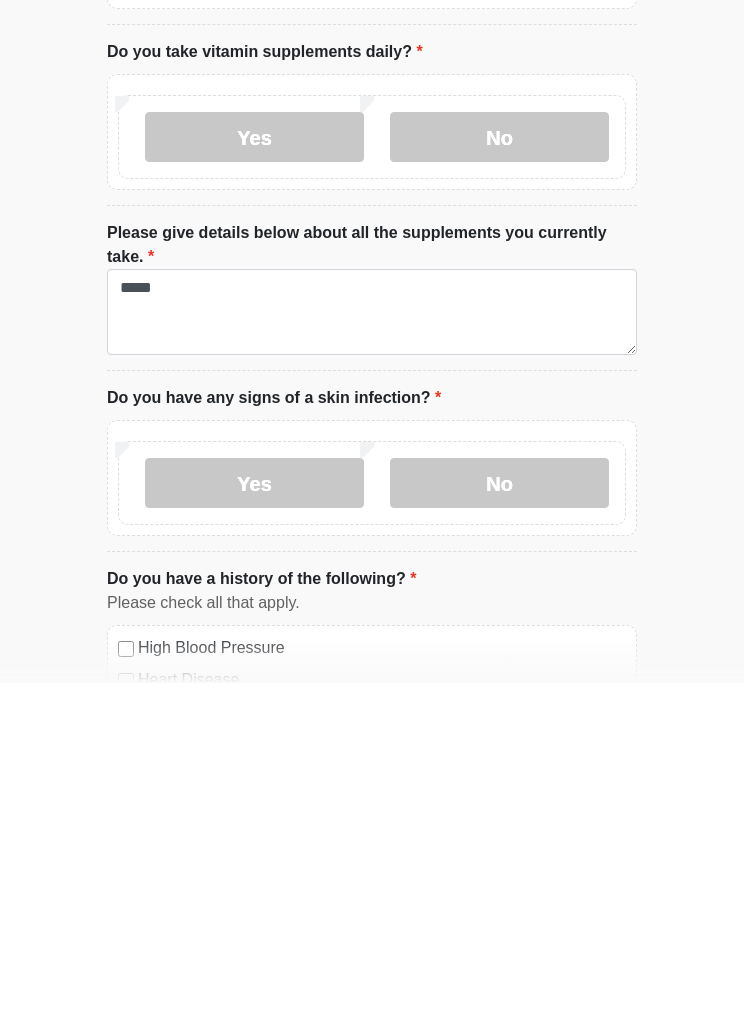 click on "No" at bounding box center [499, 823] 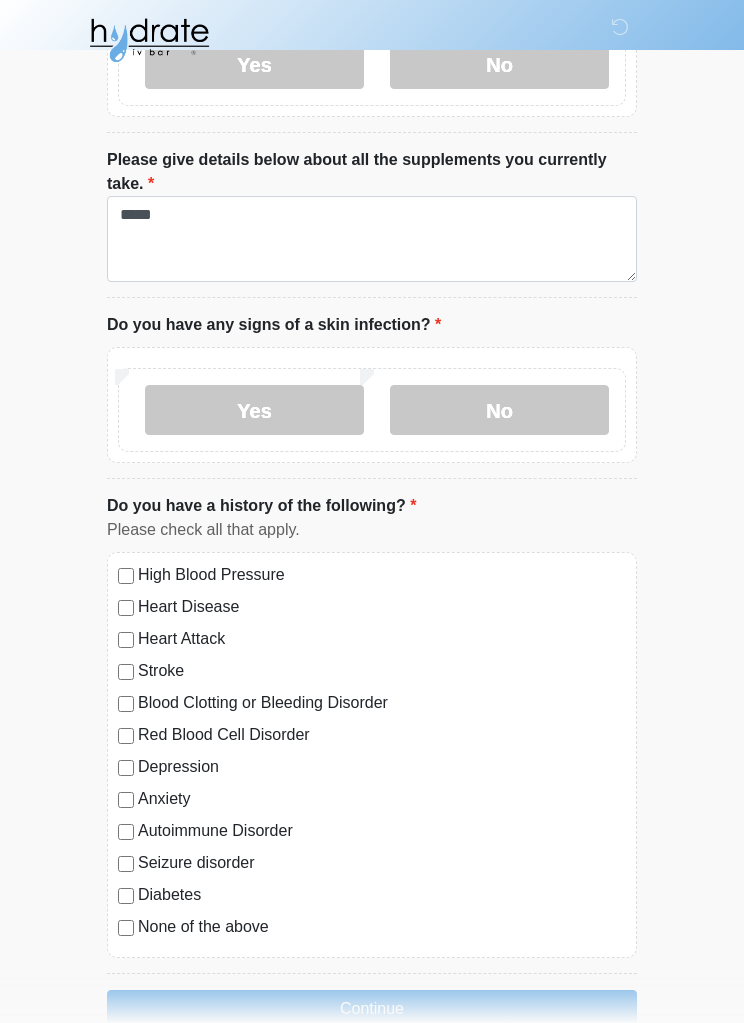 scroll, scrollTop: 1036, scrollLeft: 0, axis: vertical 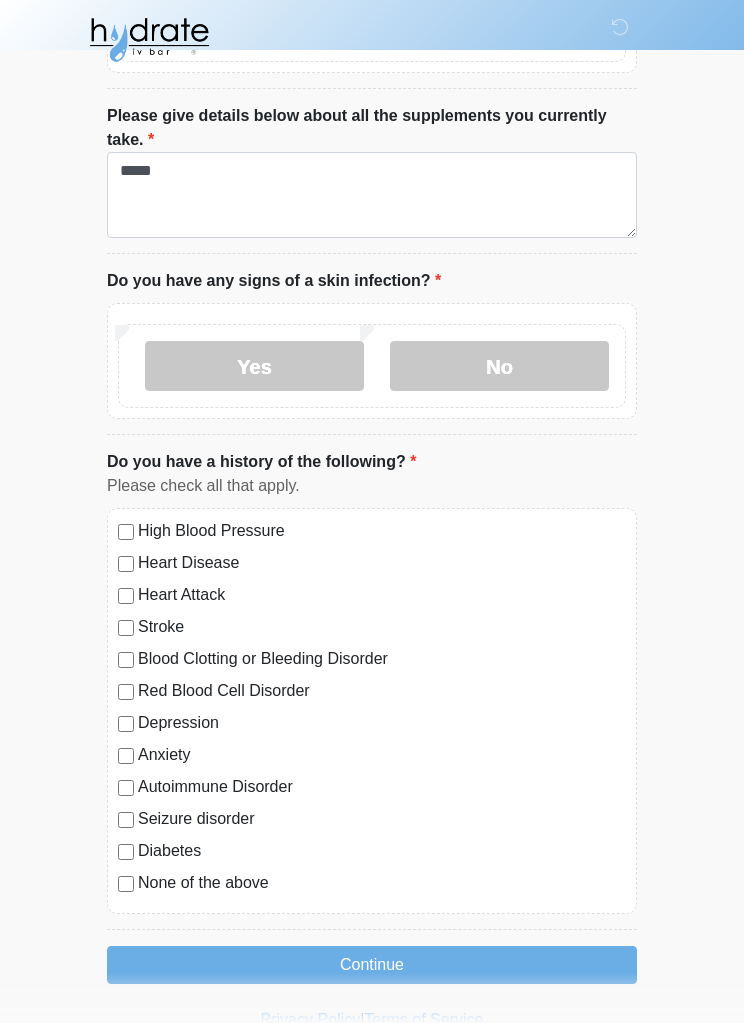 click on "Continue" at bounding box center [372, 966] 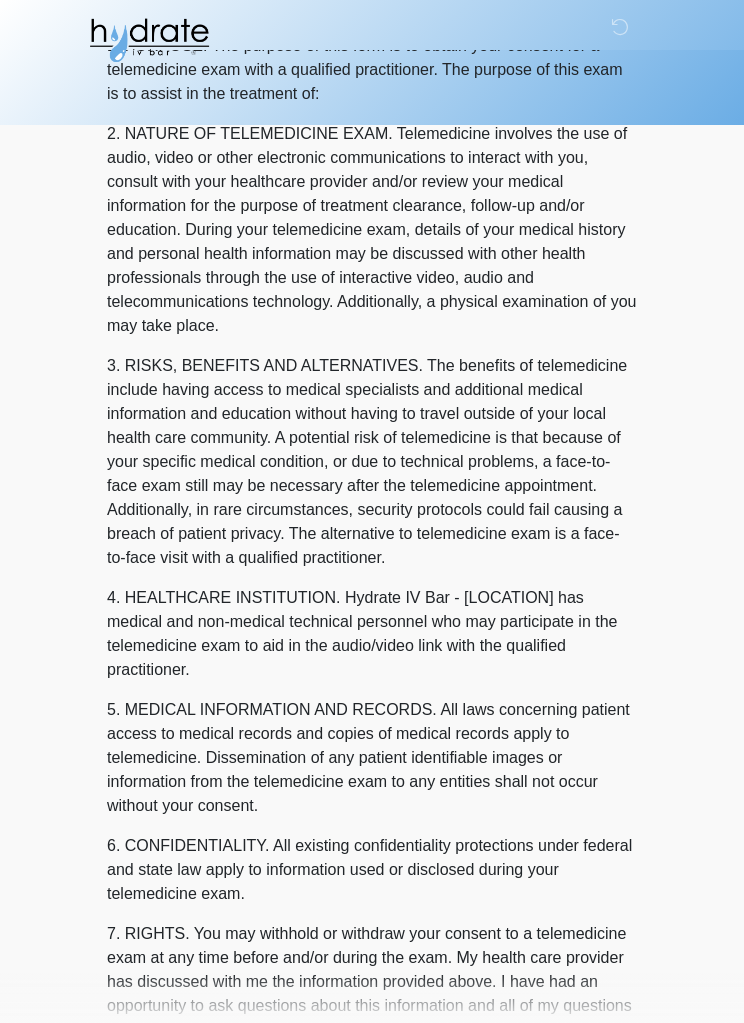 scroll, scrollTop: 0, scrollLeft: 0, axis: both 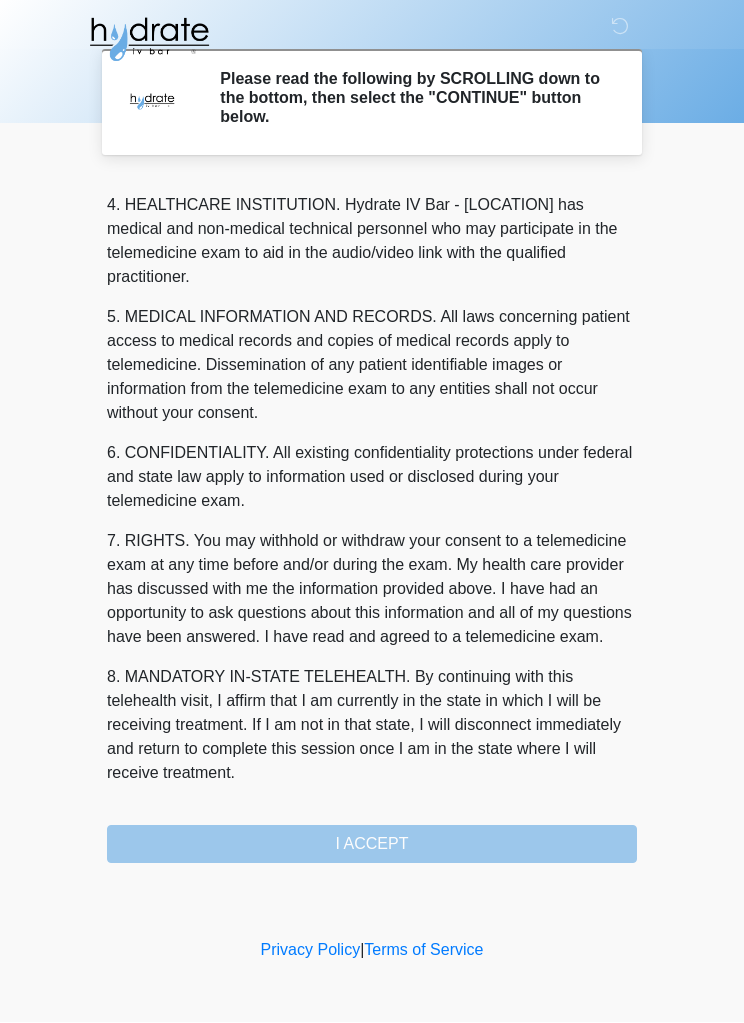 click on "1. PURPOSE. The purpose of this form is to obtain your consent for a telemedicine exam with a qualified practitioner. The purpose of this exam is to assist in the treatment of:  2. NATURE OF TELEMEDICINE EXAM. Telemedicine involves the use of audio, video or other electronic communications to interact with you, consult with your healthcare provider and/or review your medical information for the purpose of treatment clearance, follow-up and/or education. During your telemedicine exam, details of your medical history and personal health information may be discussed with other health professionals through the use of interactive video, audio and telecommunications technology. Additionally, a physical examination of you may take place. 4. HEALTHCARE INSTITUTION. Hydrate IV Bar - [LOCATION] has medical and non-medical technical personnel who may participate in the telemedicine exam to aid in the audio/video link with the qualified practitioner.
I ACCEPT" at bounding box center [372, 521] 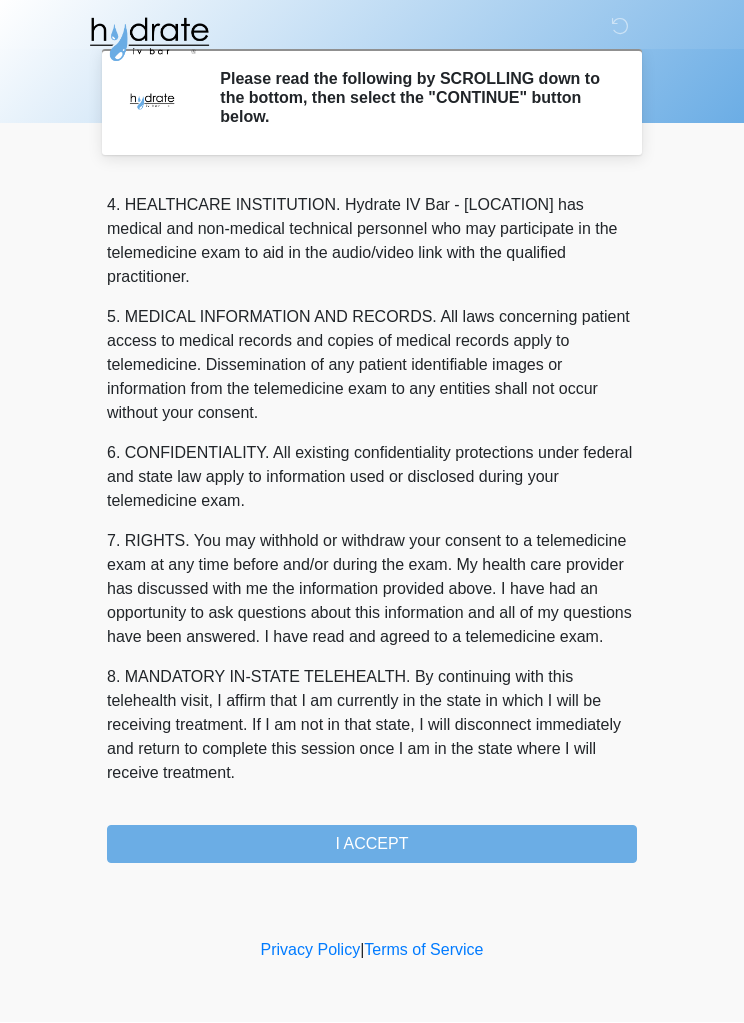 click on "I ACCEPT" at bounding box center (372, 845) 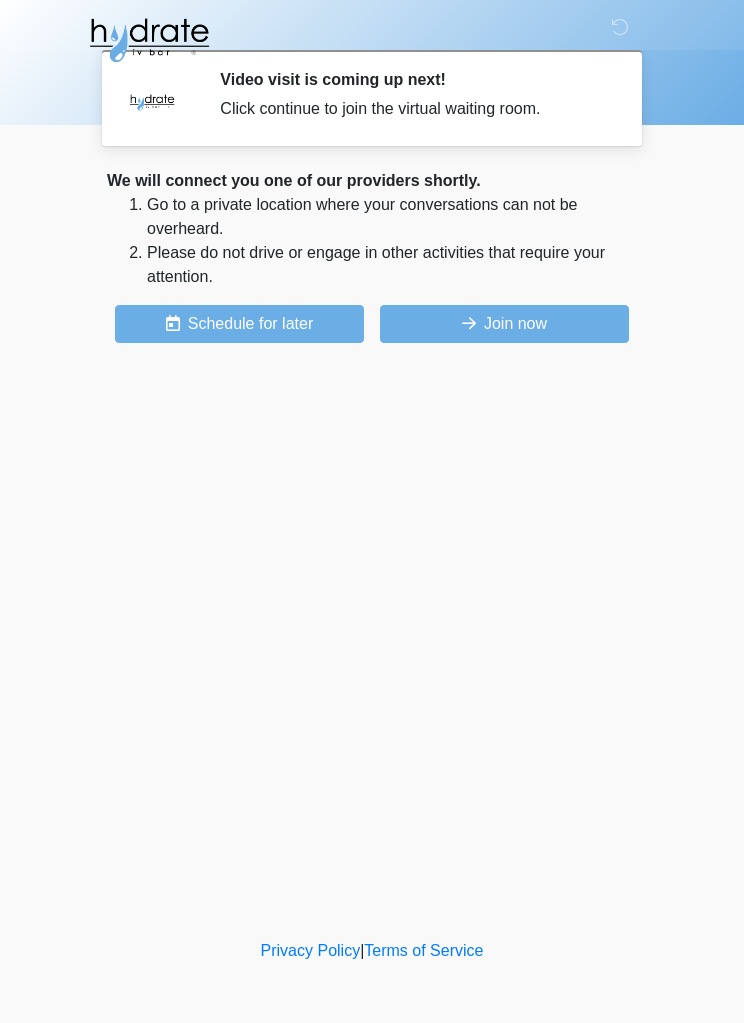 click on "Join now" at bounding box center (504, 324) 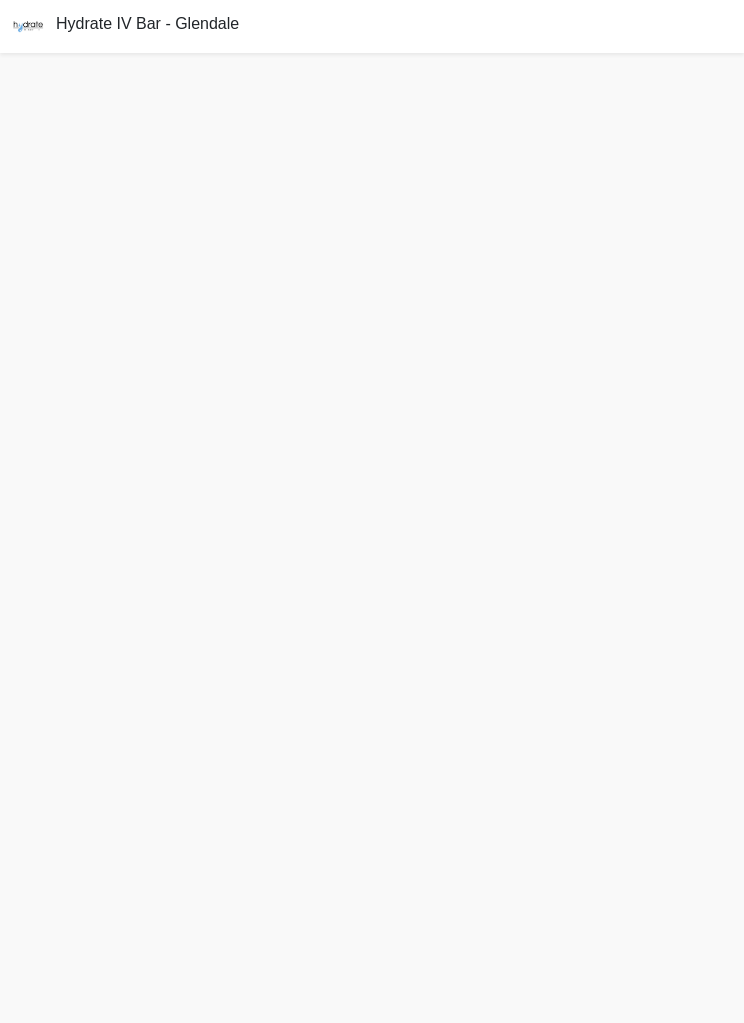 scroll, scrollTop: 0, scrollLeft: 0, axis: both 